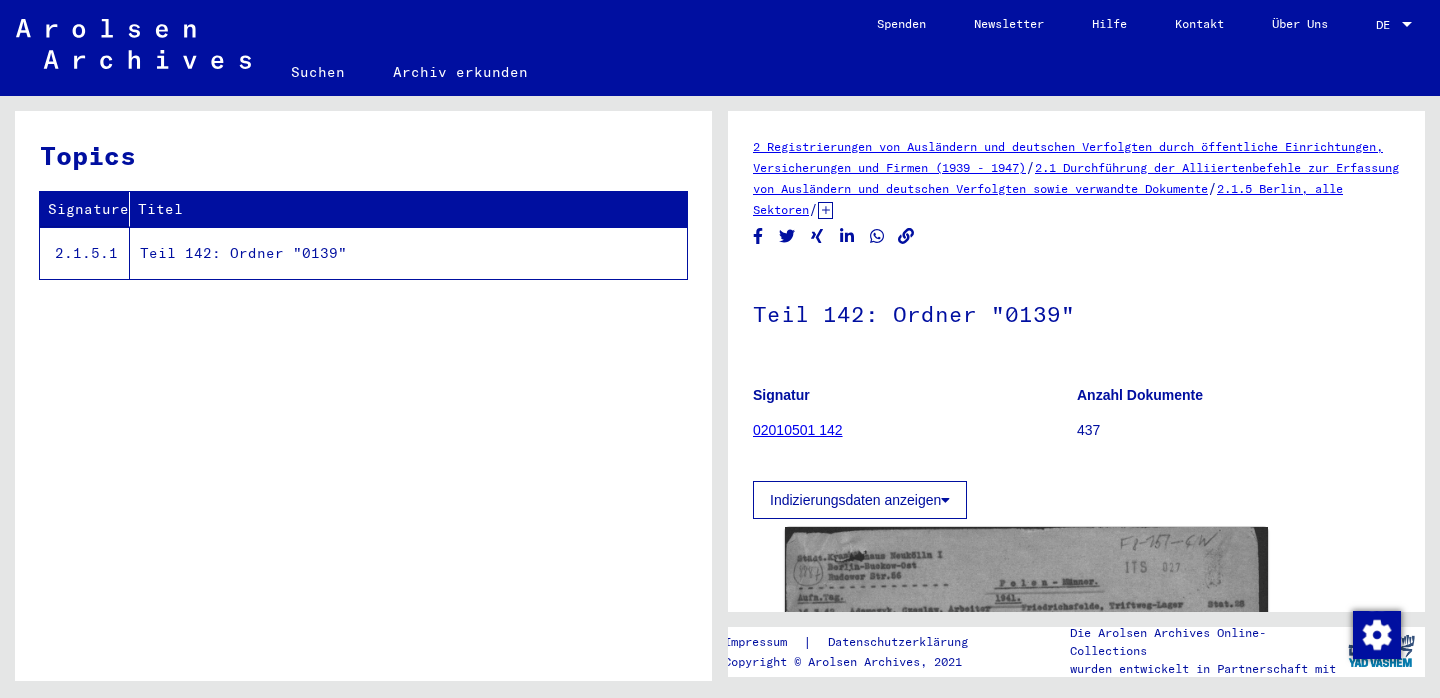 scroll, scrollTop: 0, scrollLeft: 0, axis: both 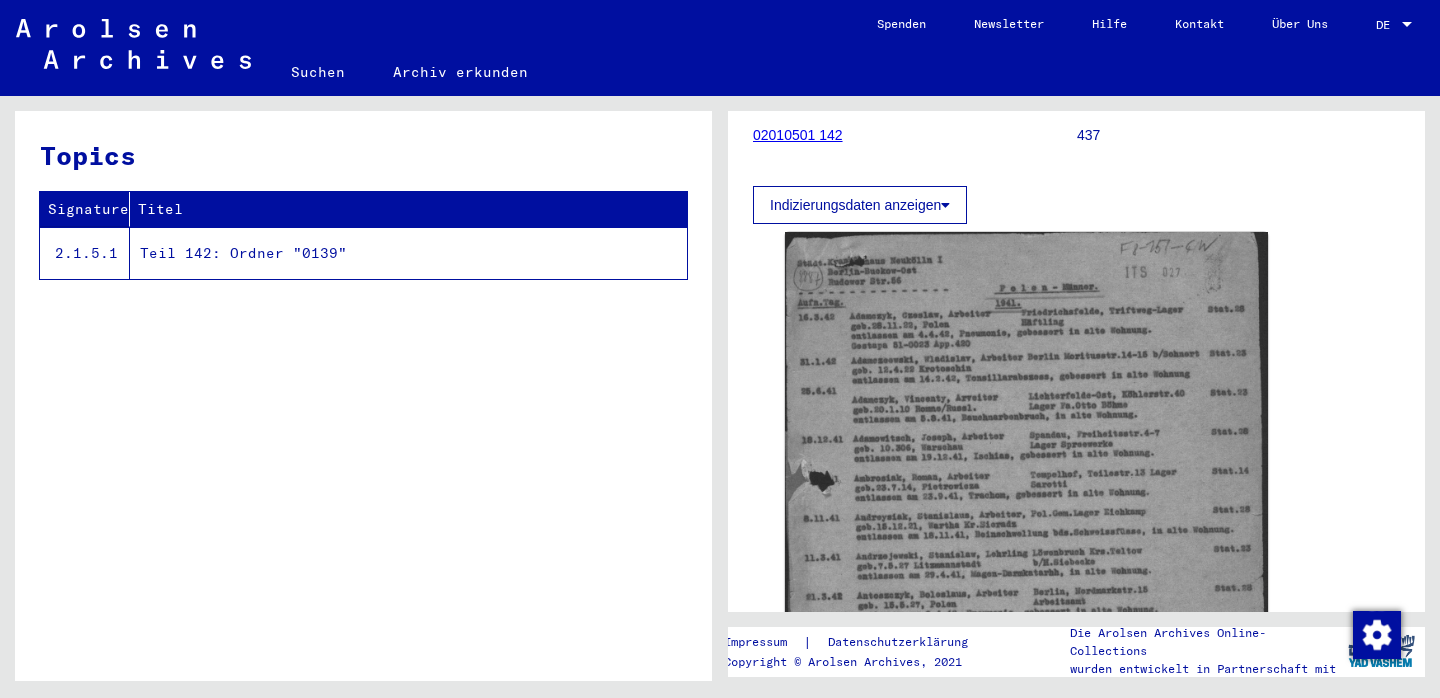 click on "Indizierungsdaten anzeigen" 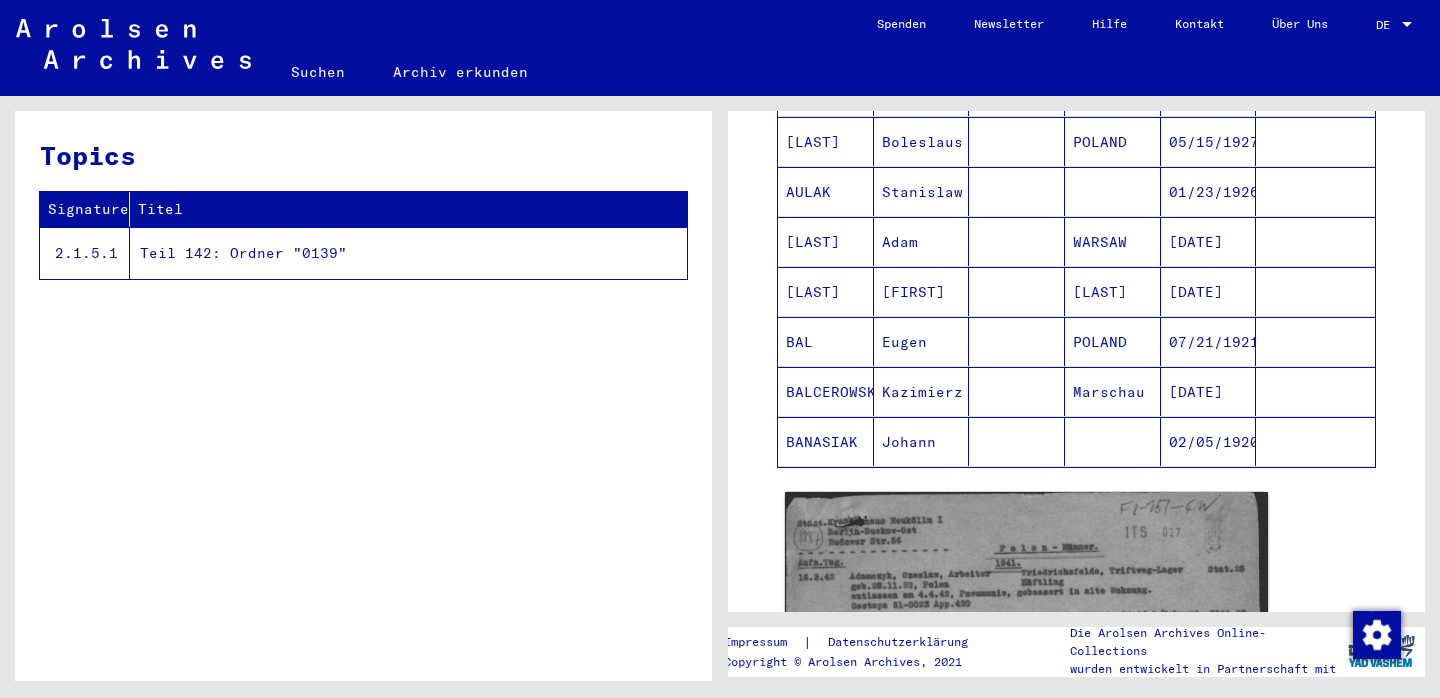 scroll, scrollTop: 792, scrollLeft: 0, axis: vertical 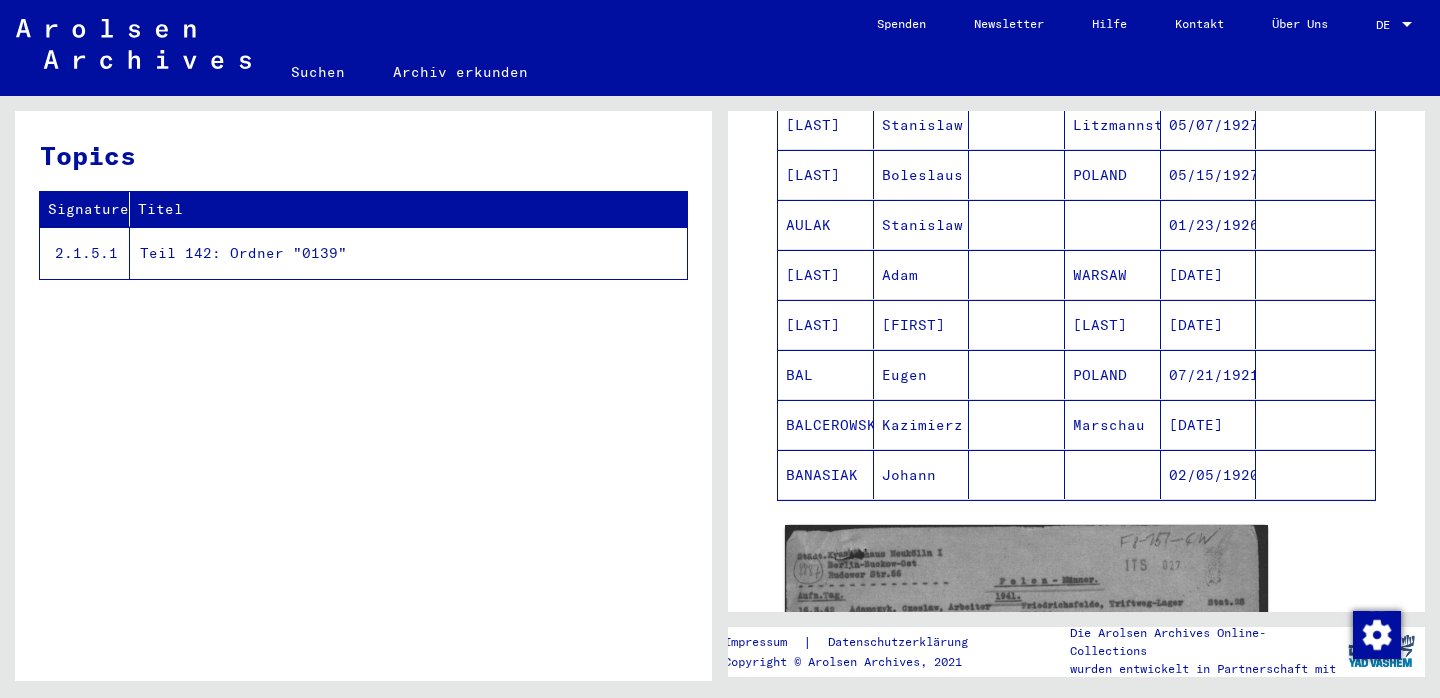 click on "Teil 142: Ordner "0139"" 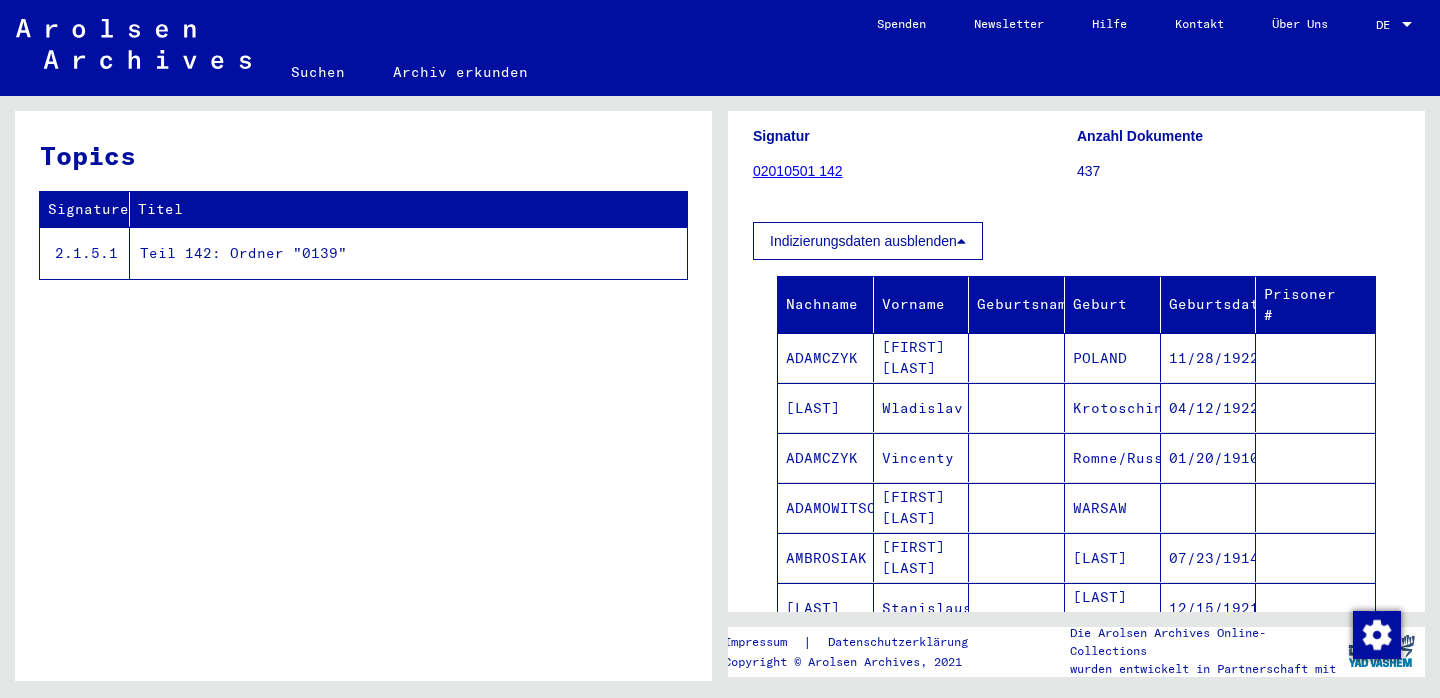scroll, scrollTop: 149, scrollLeft: 0, axis: vertical 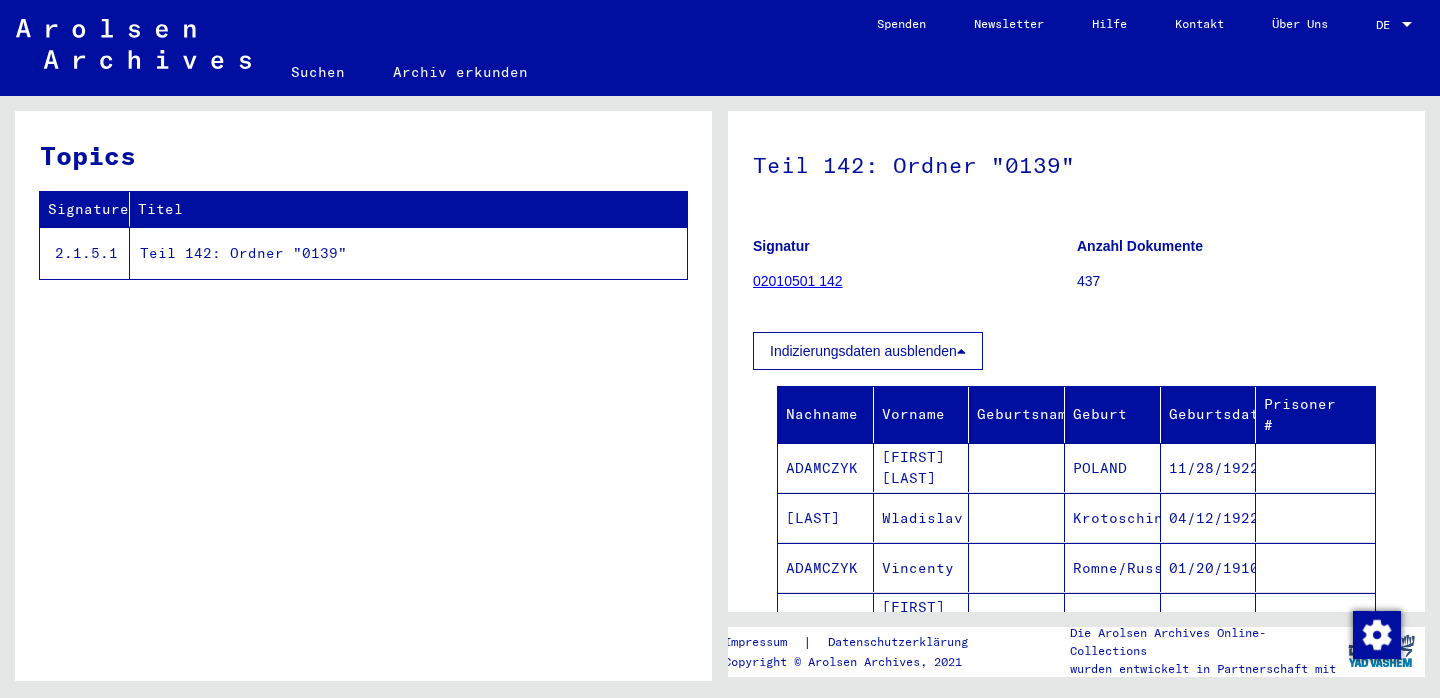 click on "02010501 142" 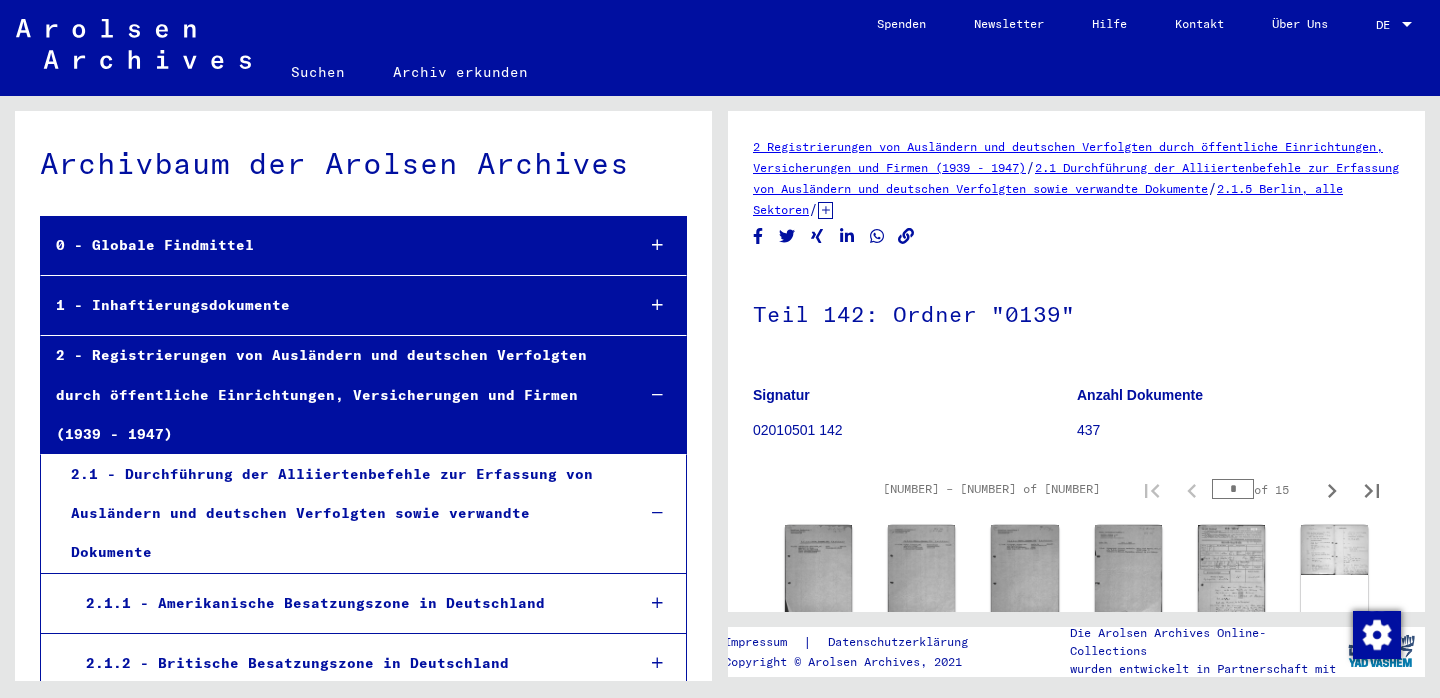 scroll, scrollTop: 12695, scrollLeft: 0, axis: vertical 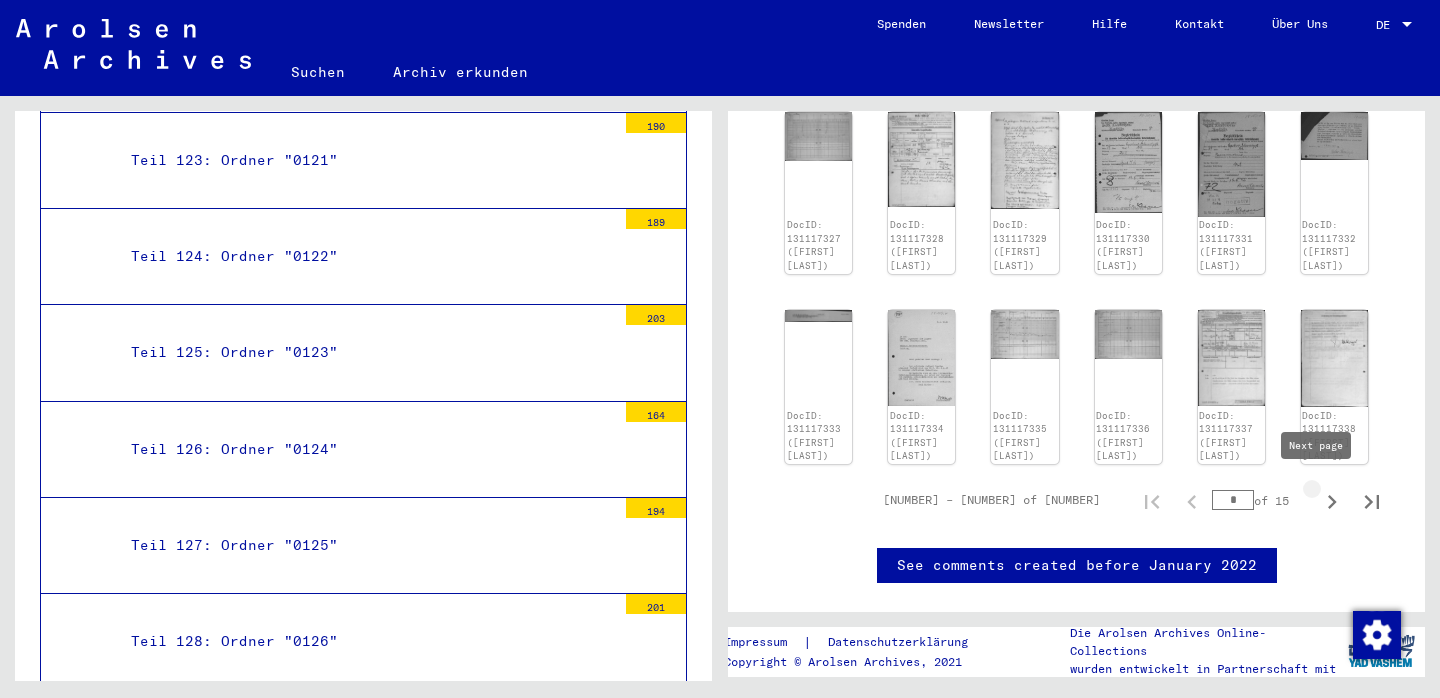 click 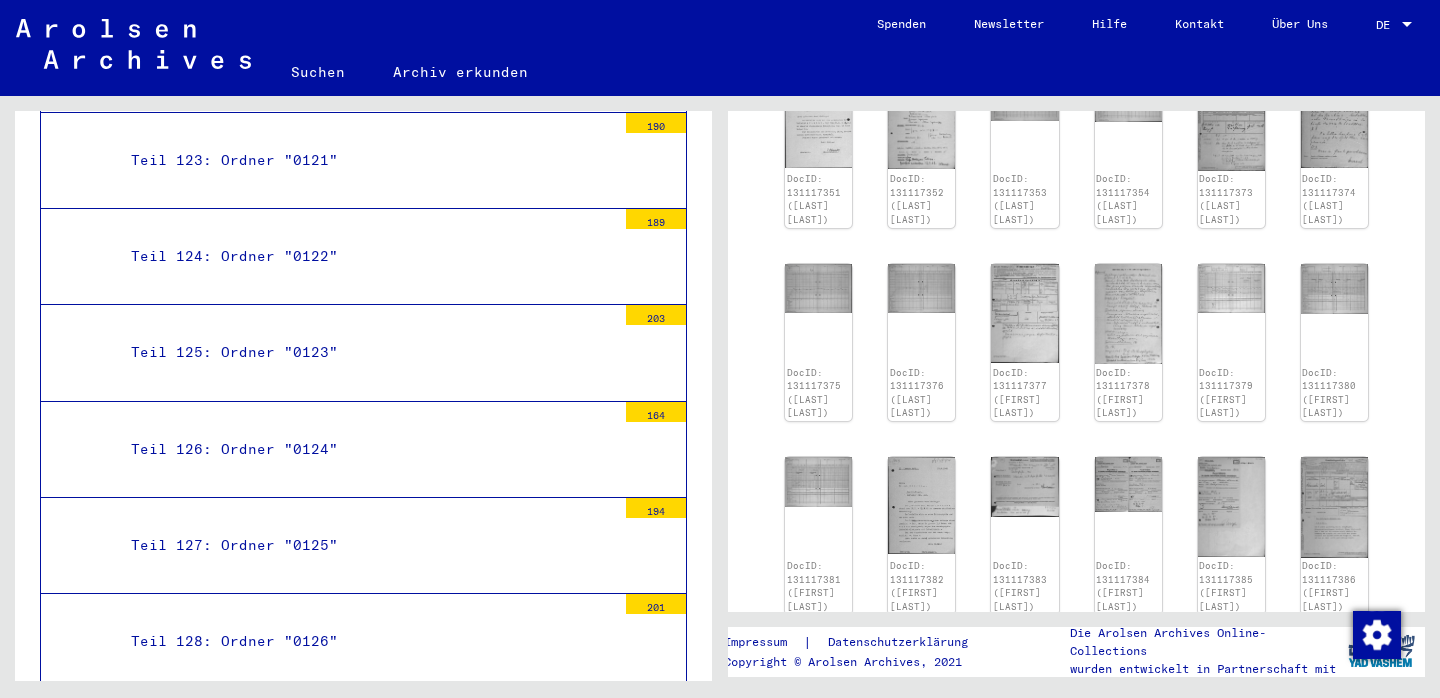 scroll, scrollTop: 1000, scrollLeft: 0, axis: vertical 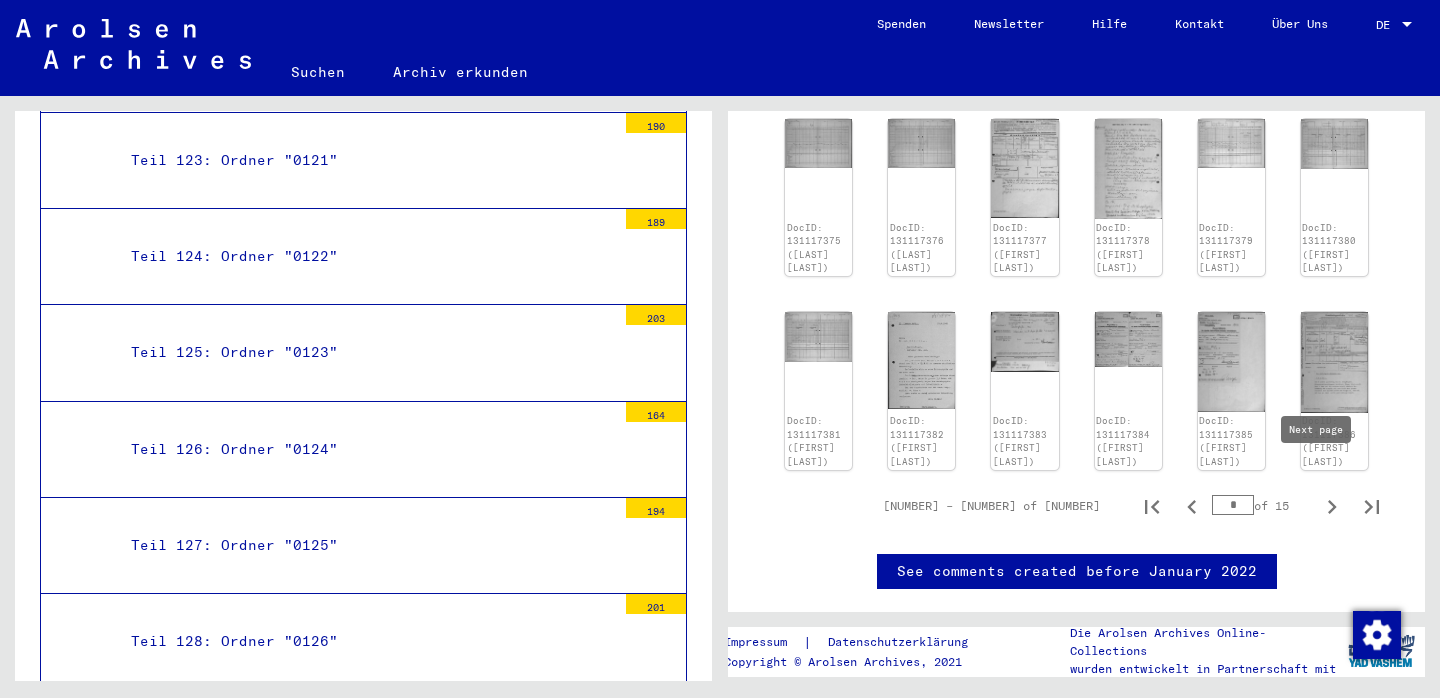 click 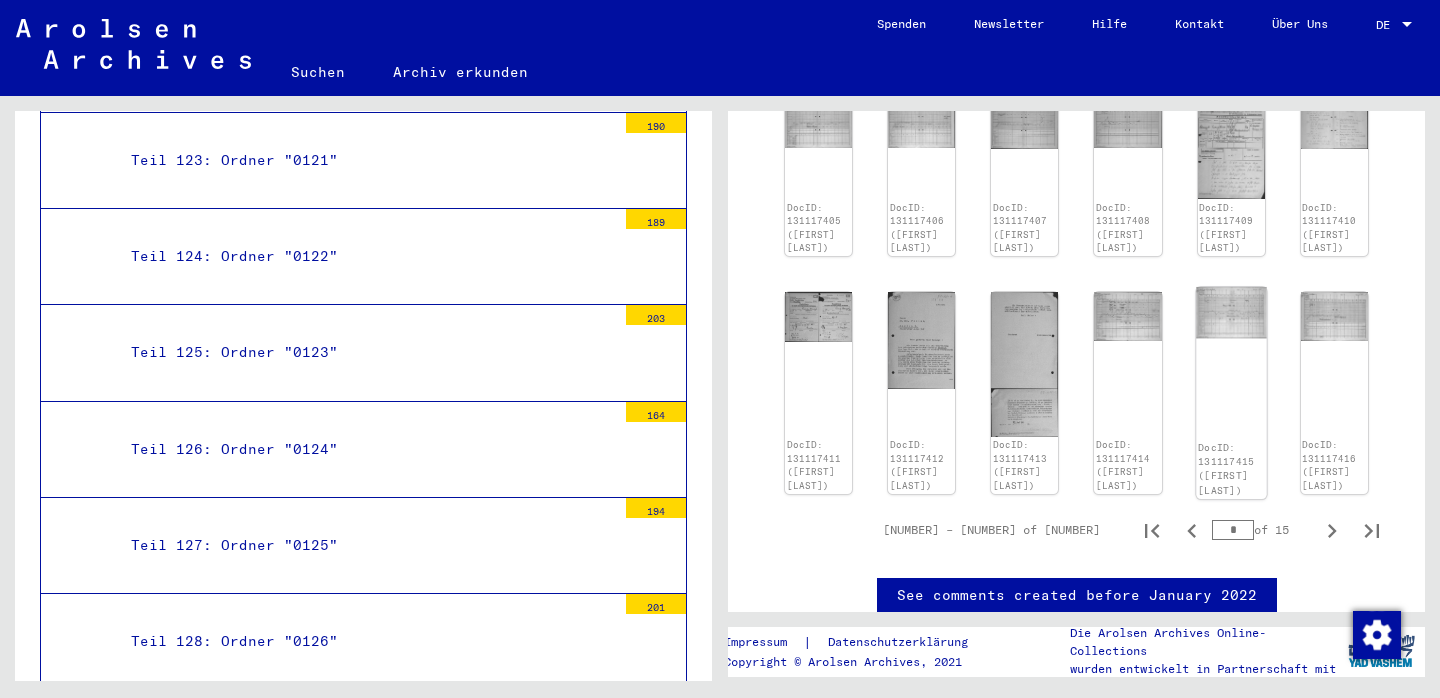 scroll, scrollTop: 1330, scrollLeft: 0, axis: vertical 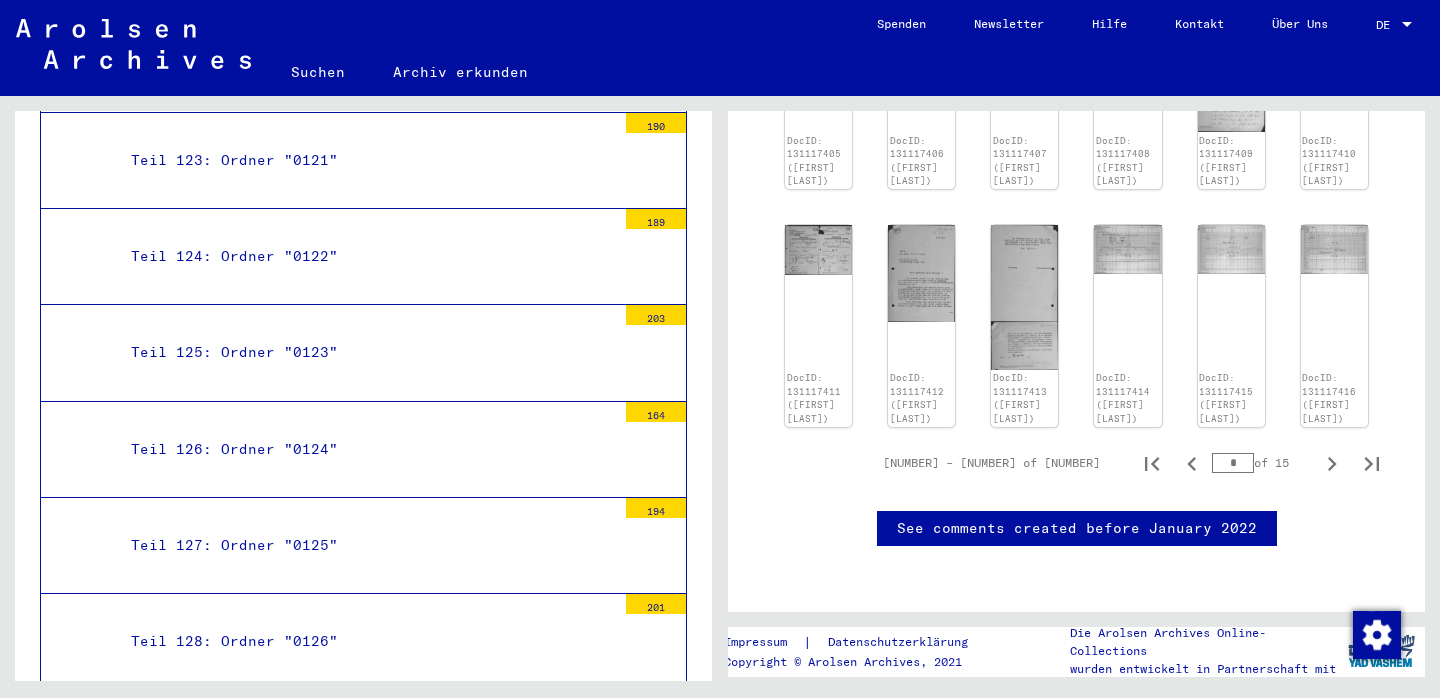 click on "*" at bounding box center [1233, 463] 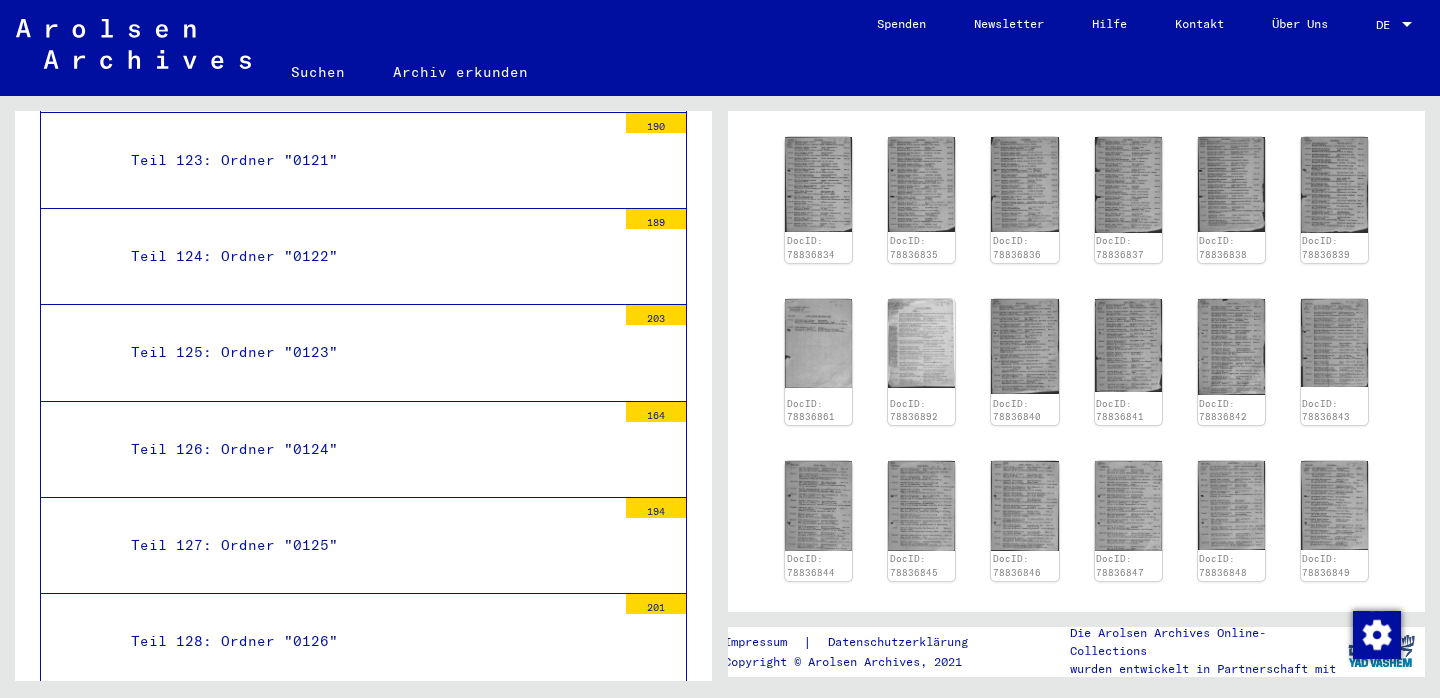scroll, scrollTop: 694, scrollLeft: 0, axis: vertical 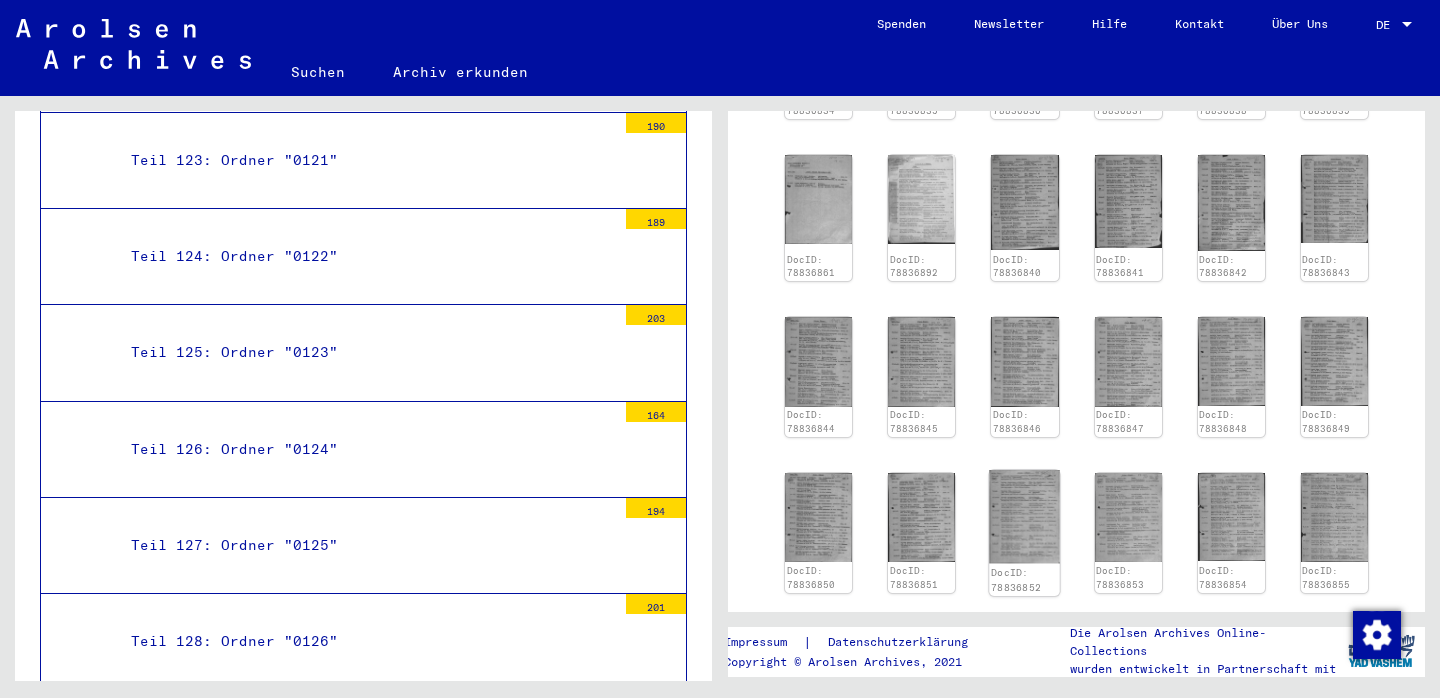 click 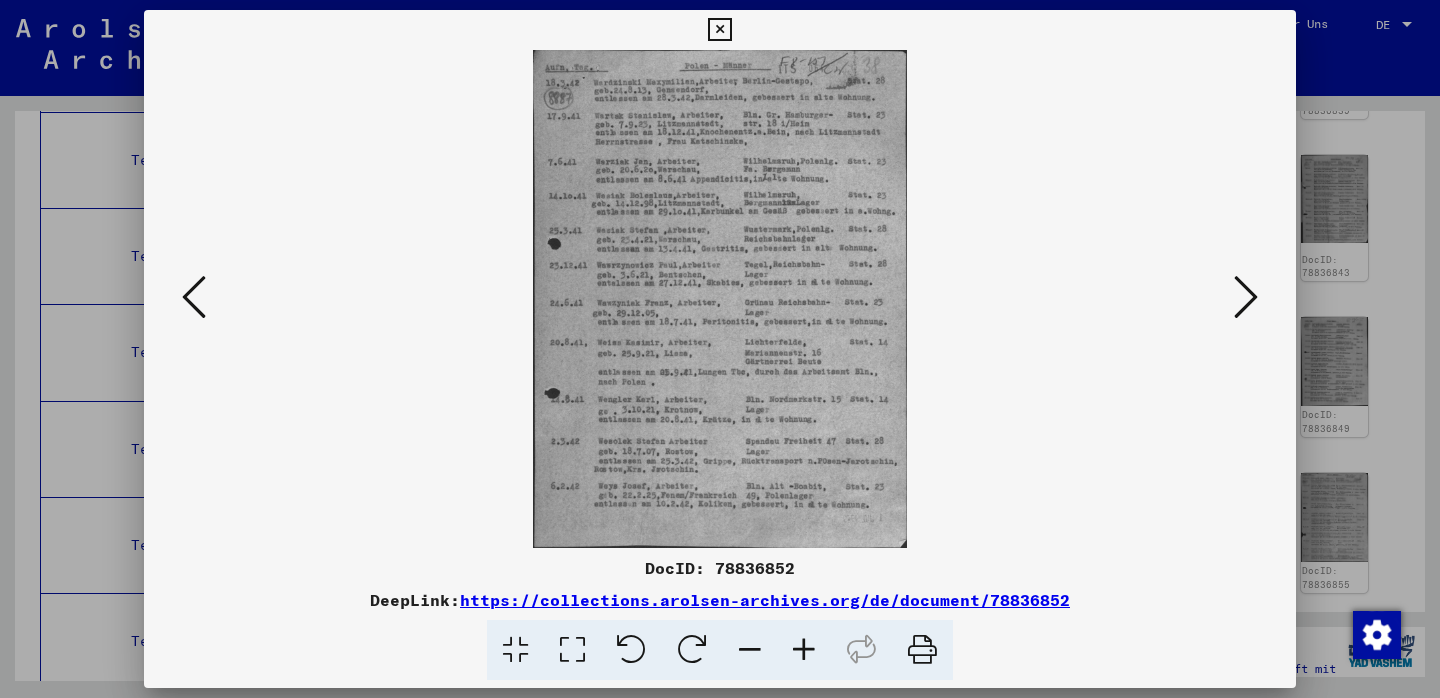 click at bounding box center (194, 297) 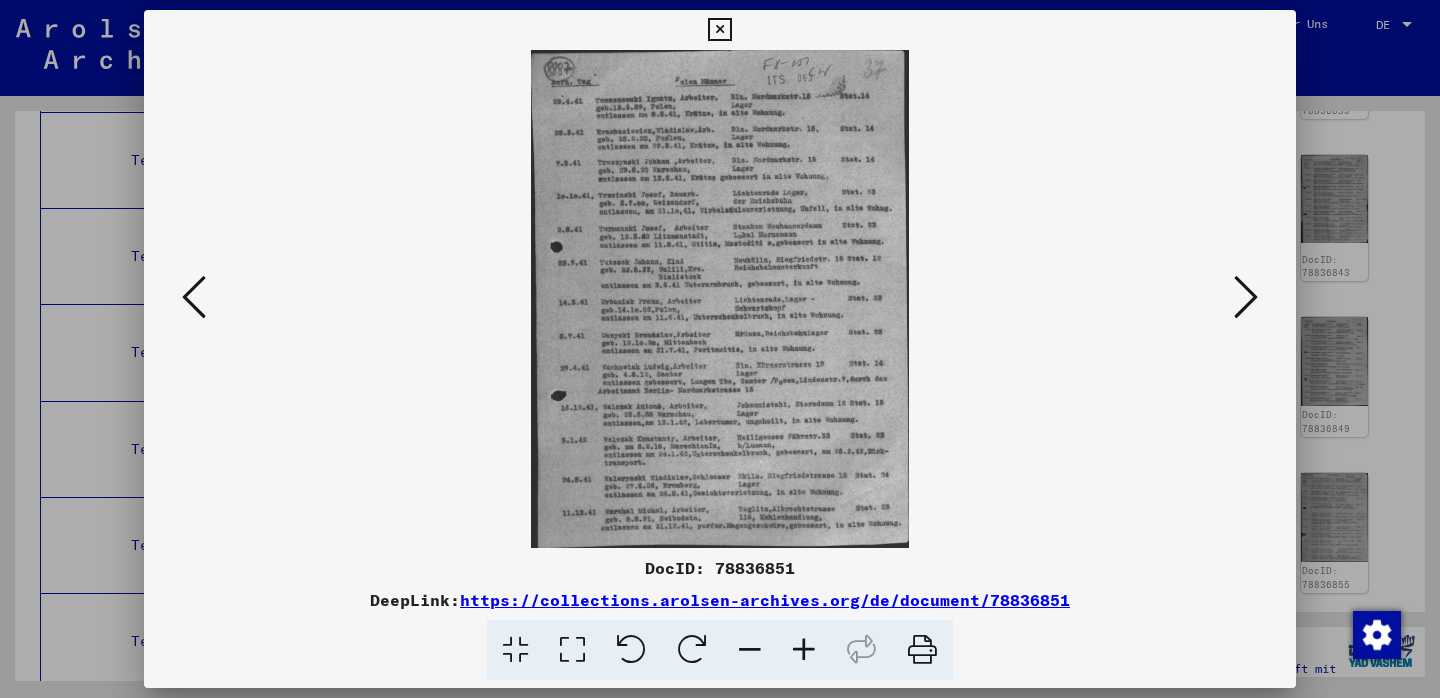 click at bounding box center (194, 297) 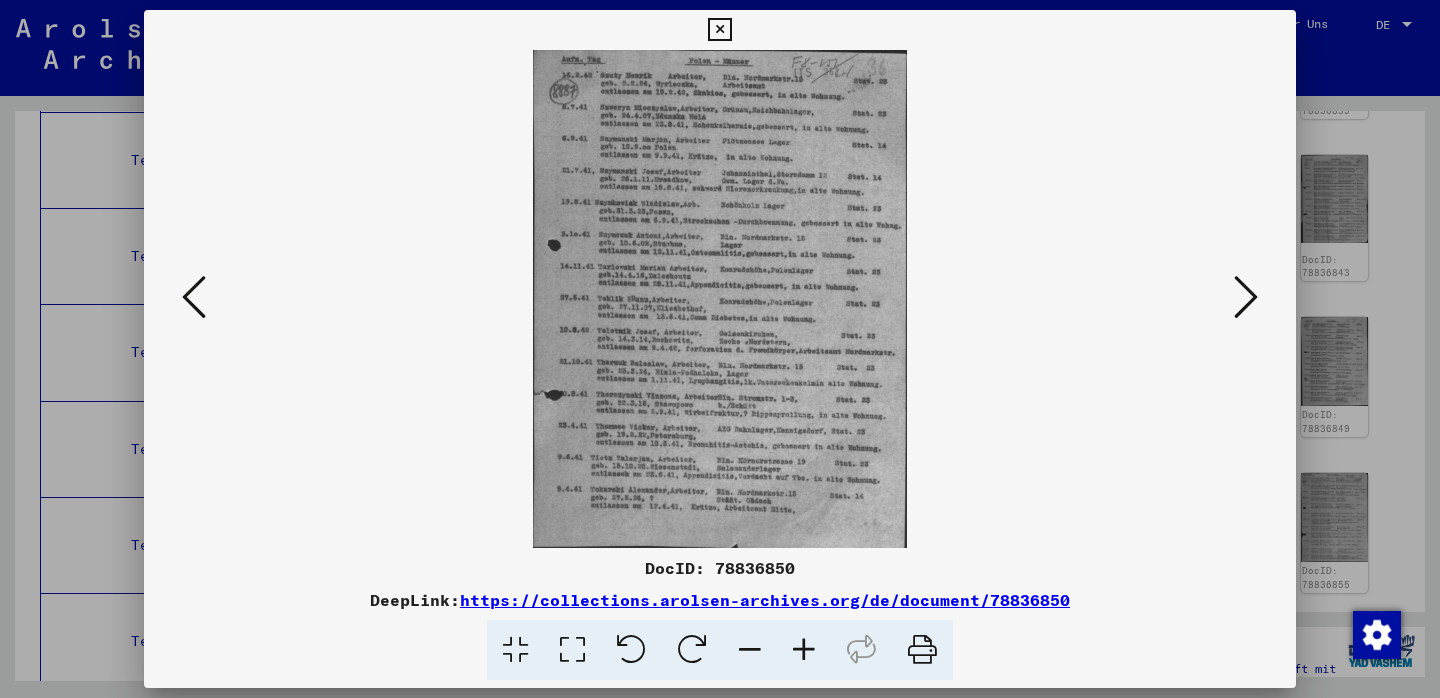 click at bounding box center [194, 297] 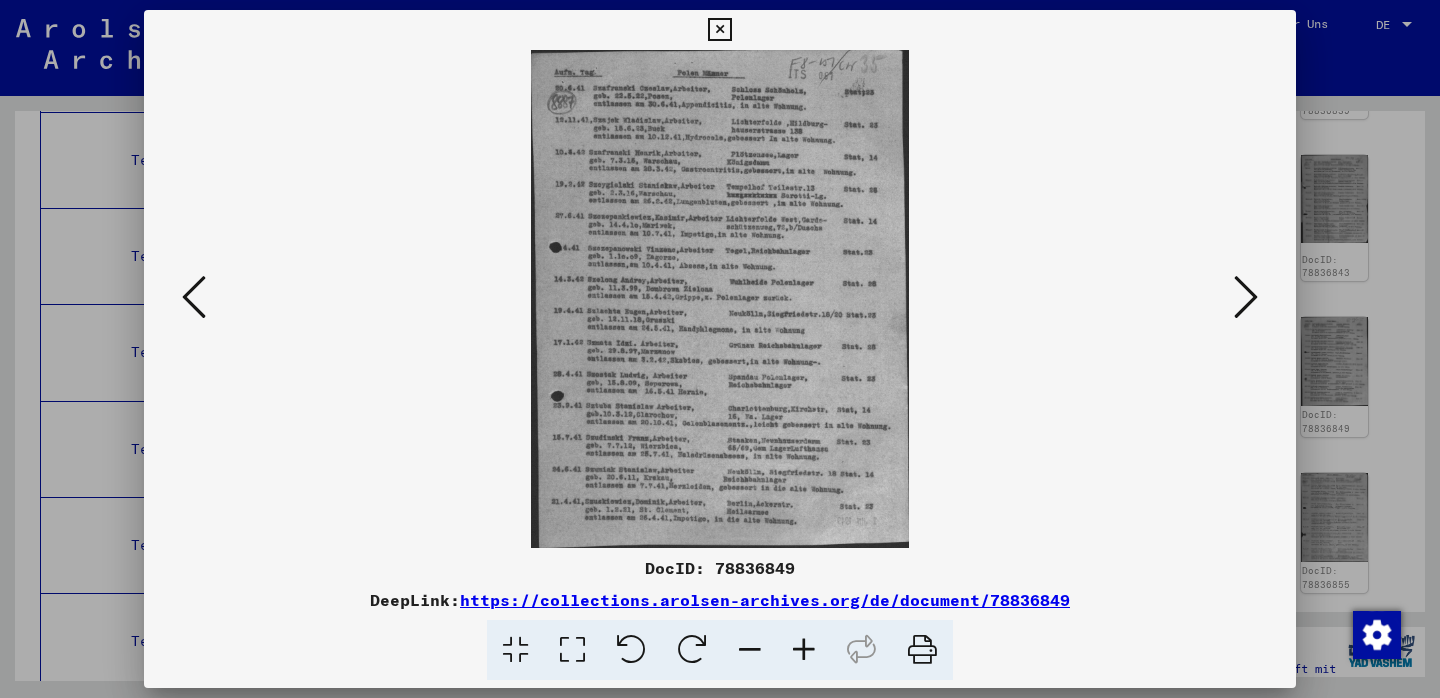 click at bounding box center [194, 297] 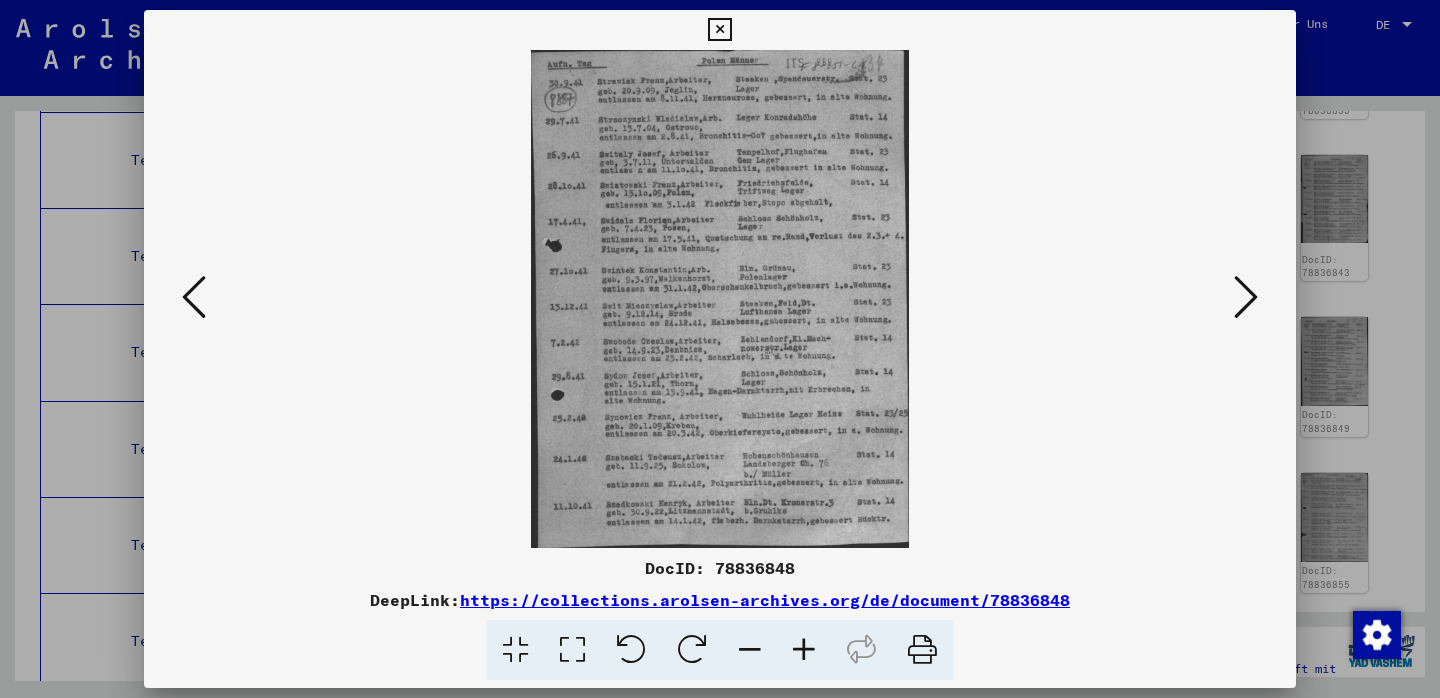 click at bounding box center (194, 297) 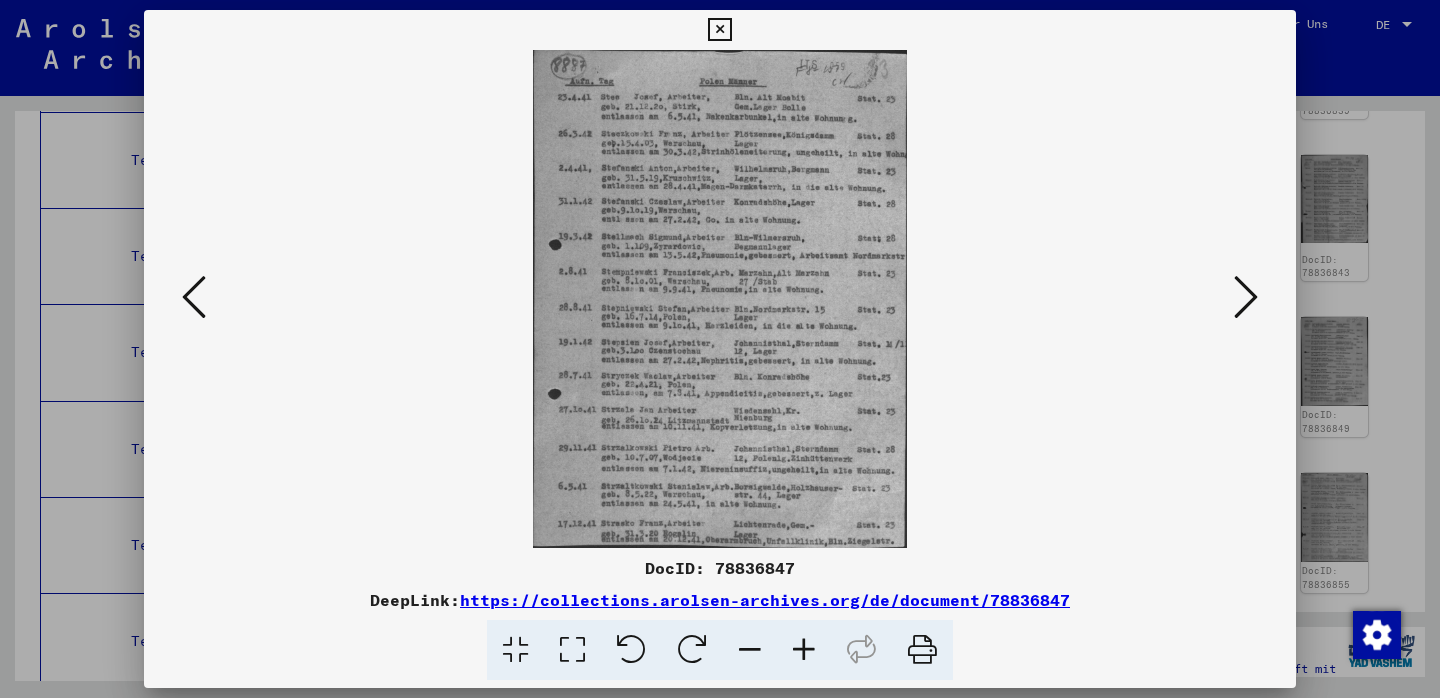 click at bounding box center [194, 297] 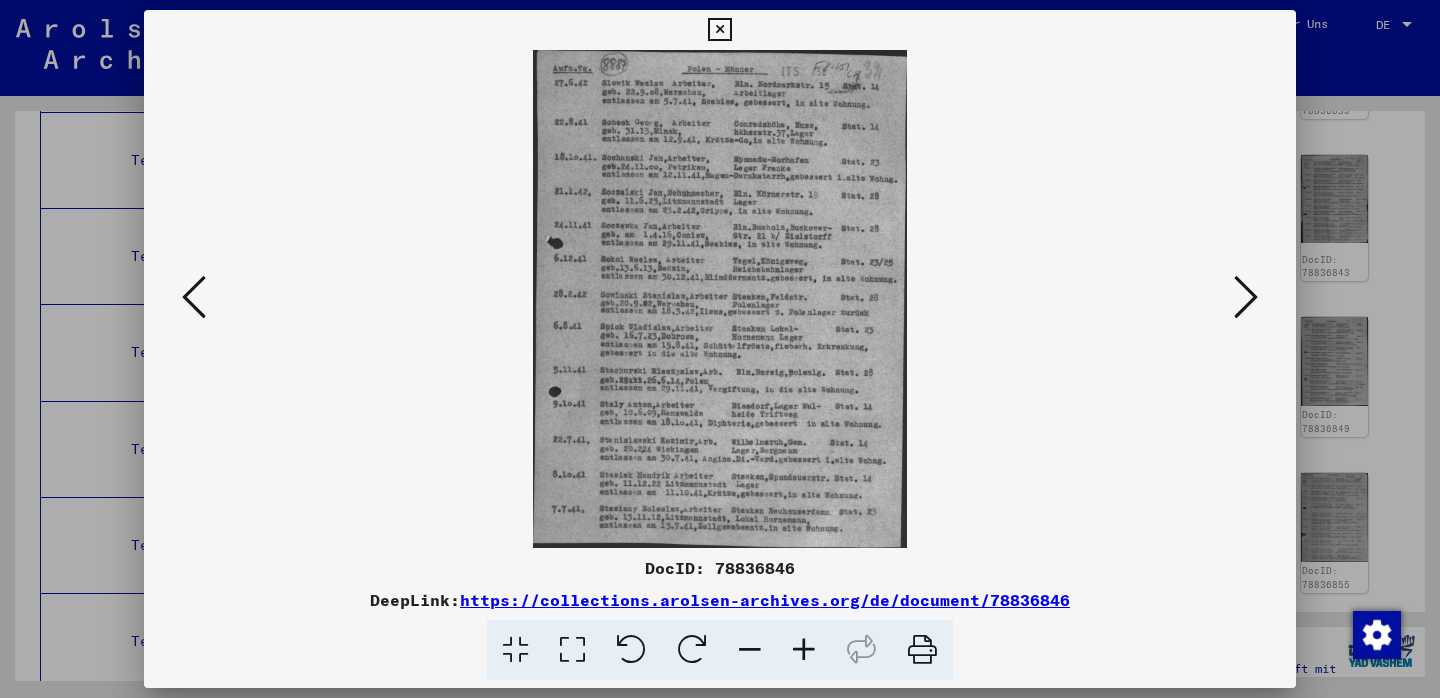 click at bounding box center [194, 297] 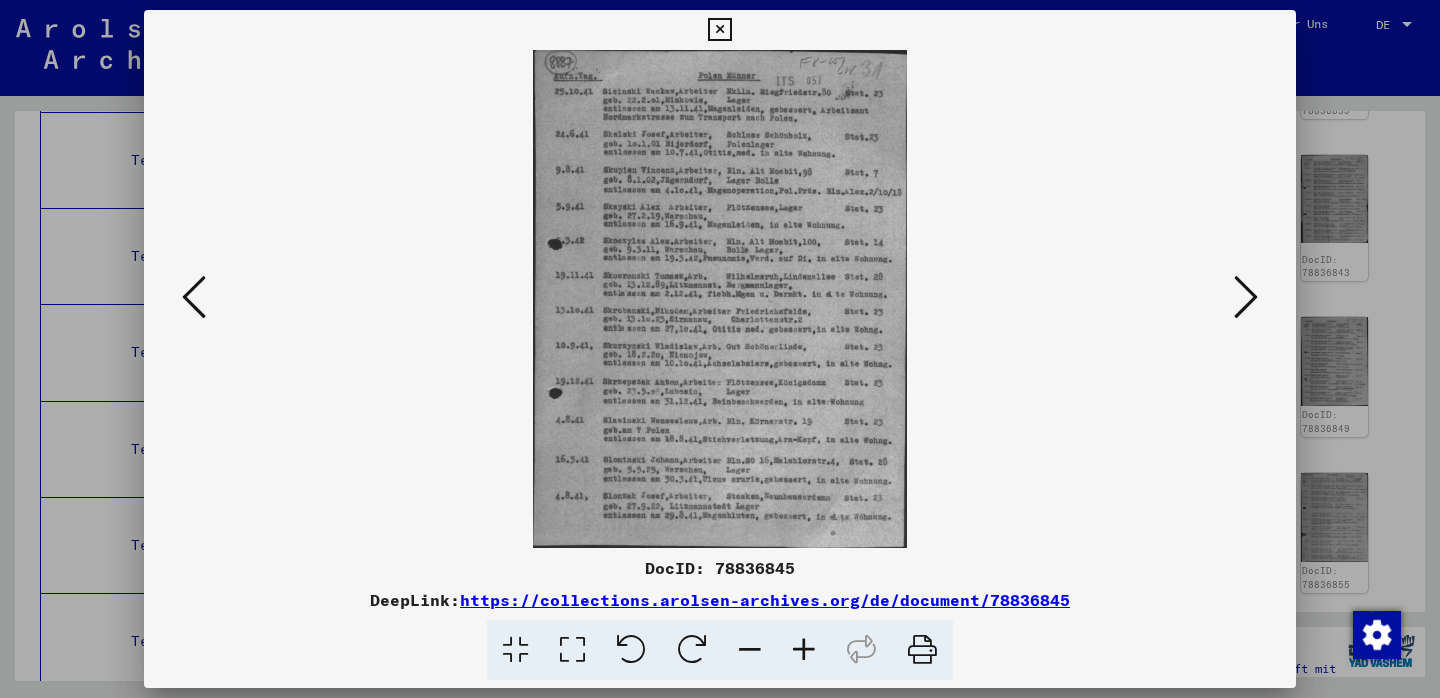 click at bounding box center (194, 297) 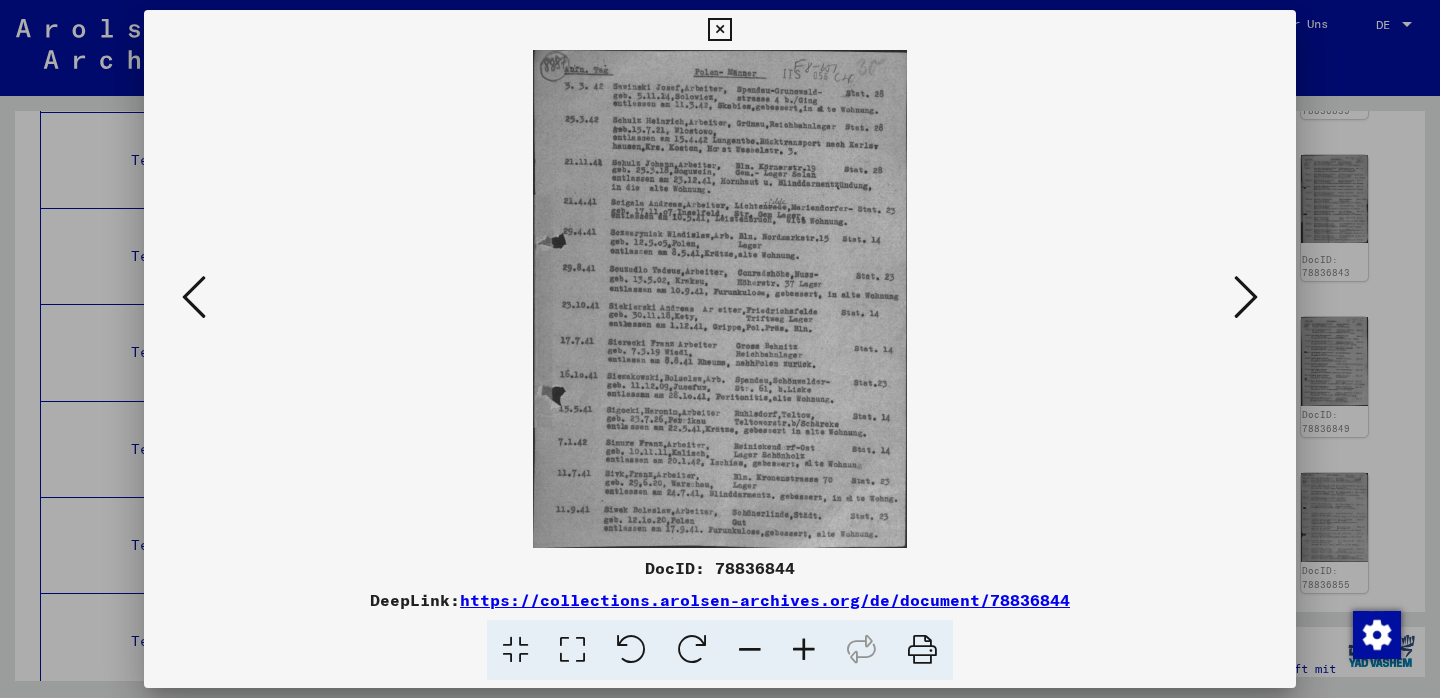 click at bounding box center [194, 297] 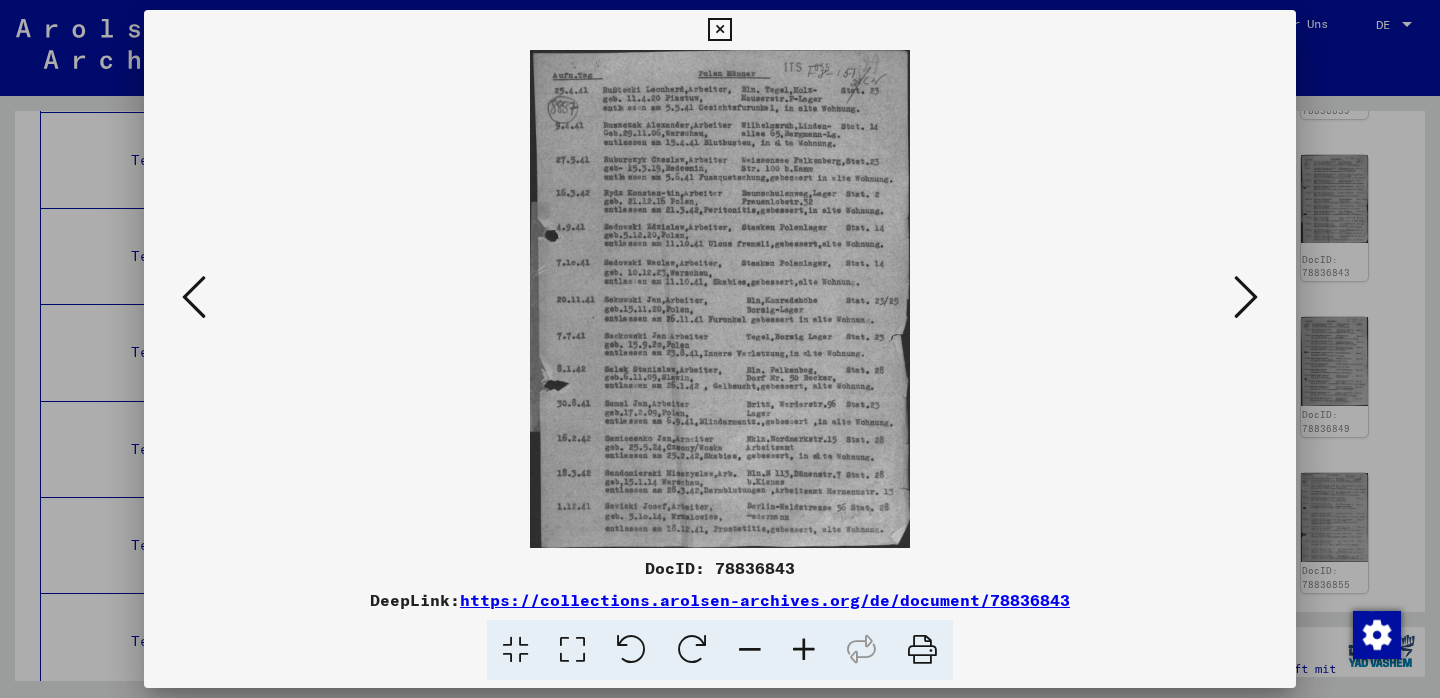 click at bounding box center (194, 297) 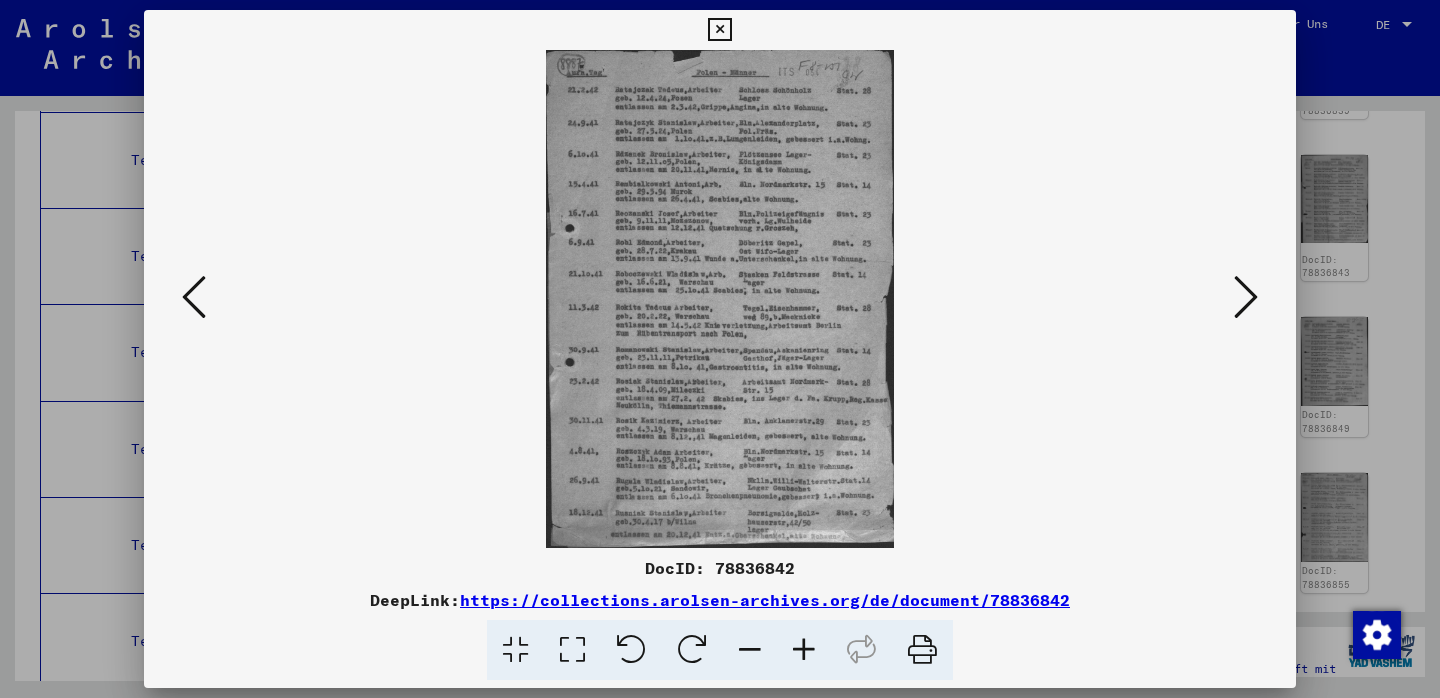 click at bounding box center (194, 297) 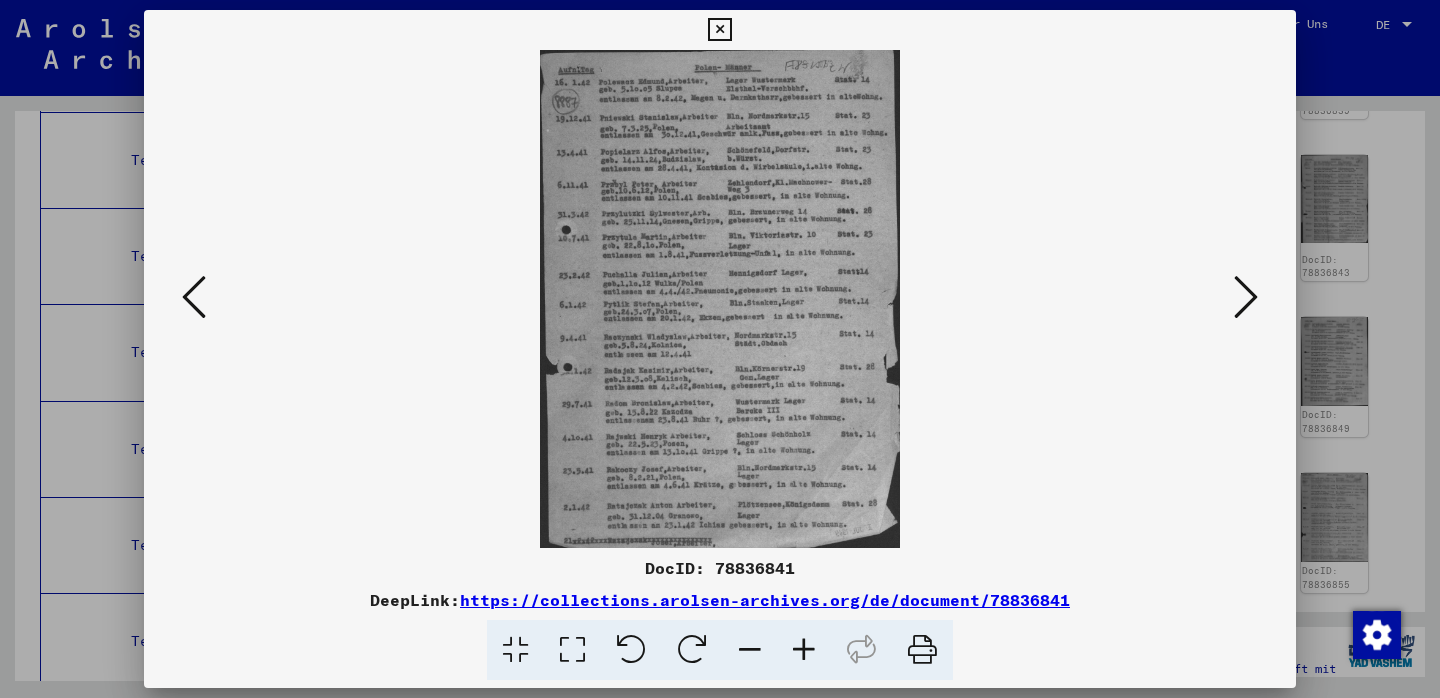 click at bounding box center (194, 297) 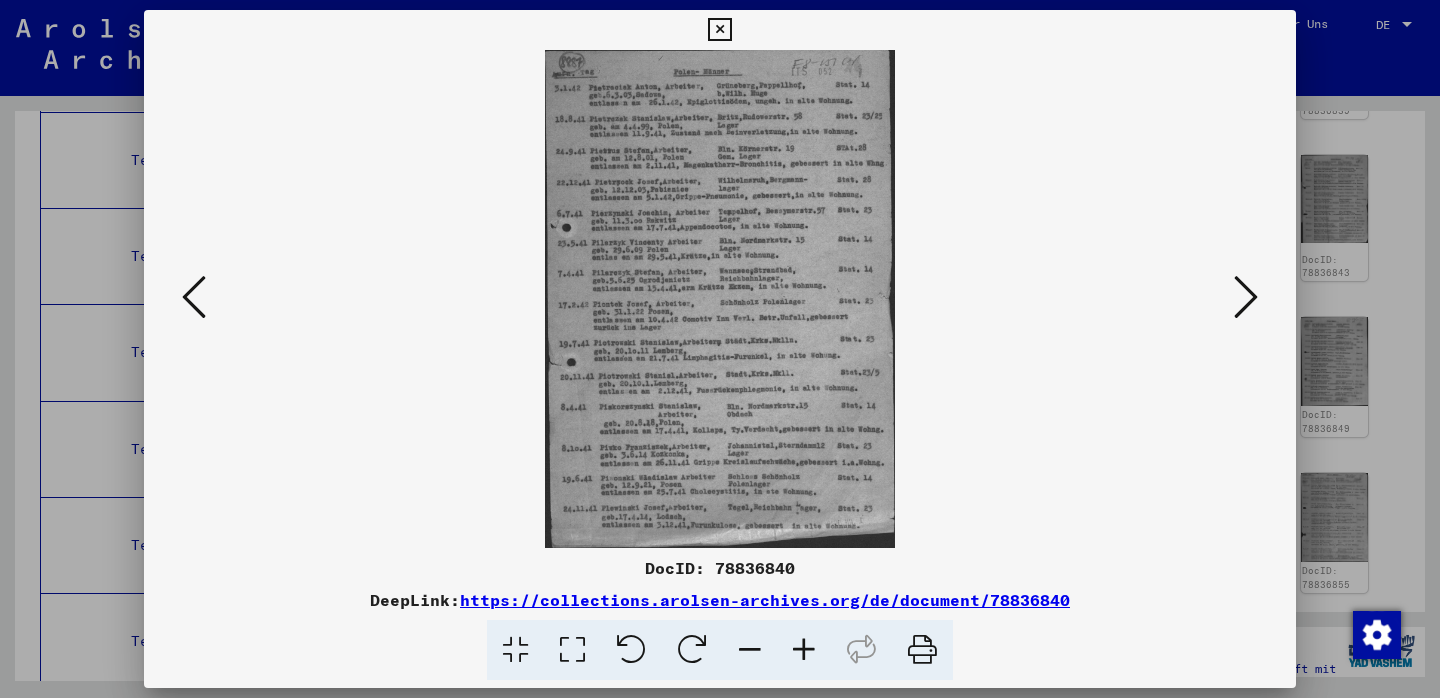 click at bounding box center [194, 297] 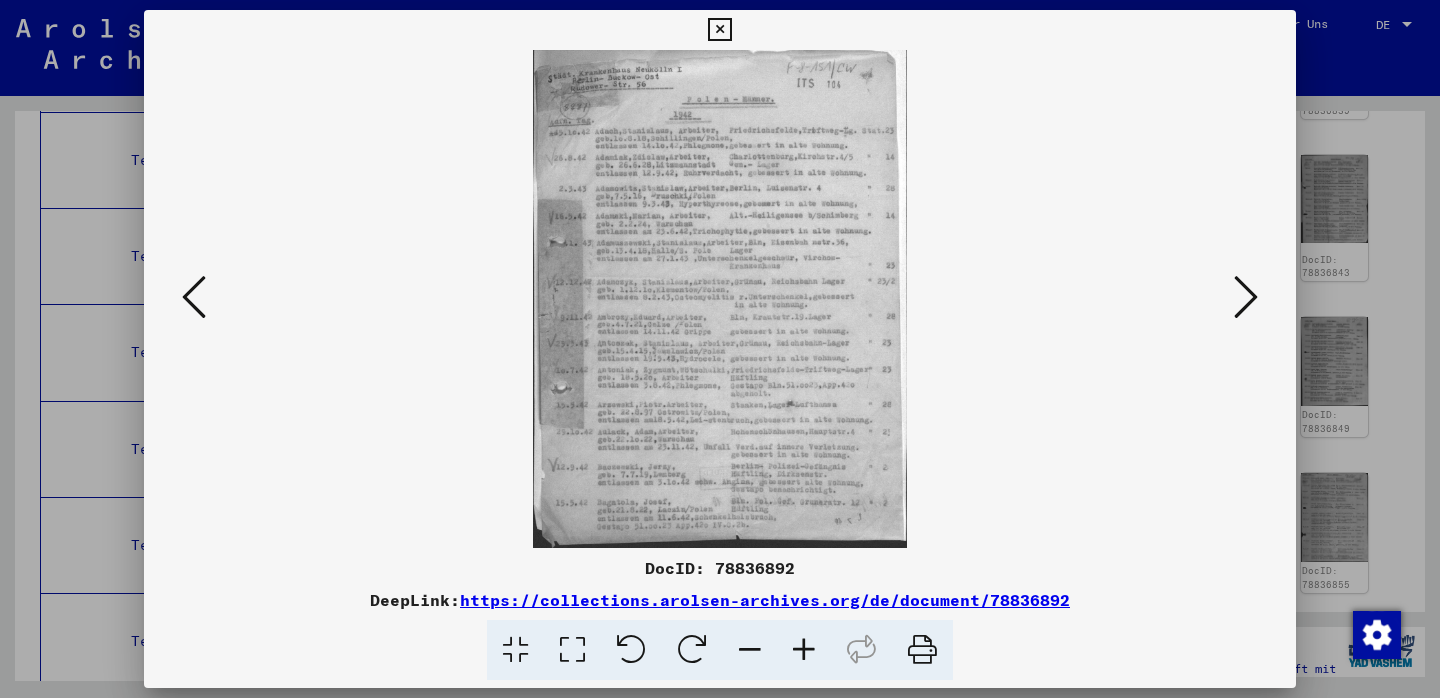 click at bounding box center (194, 297) 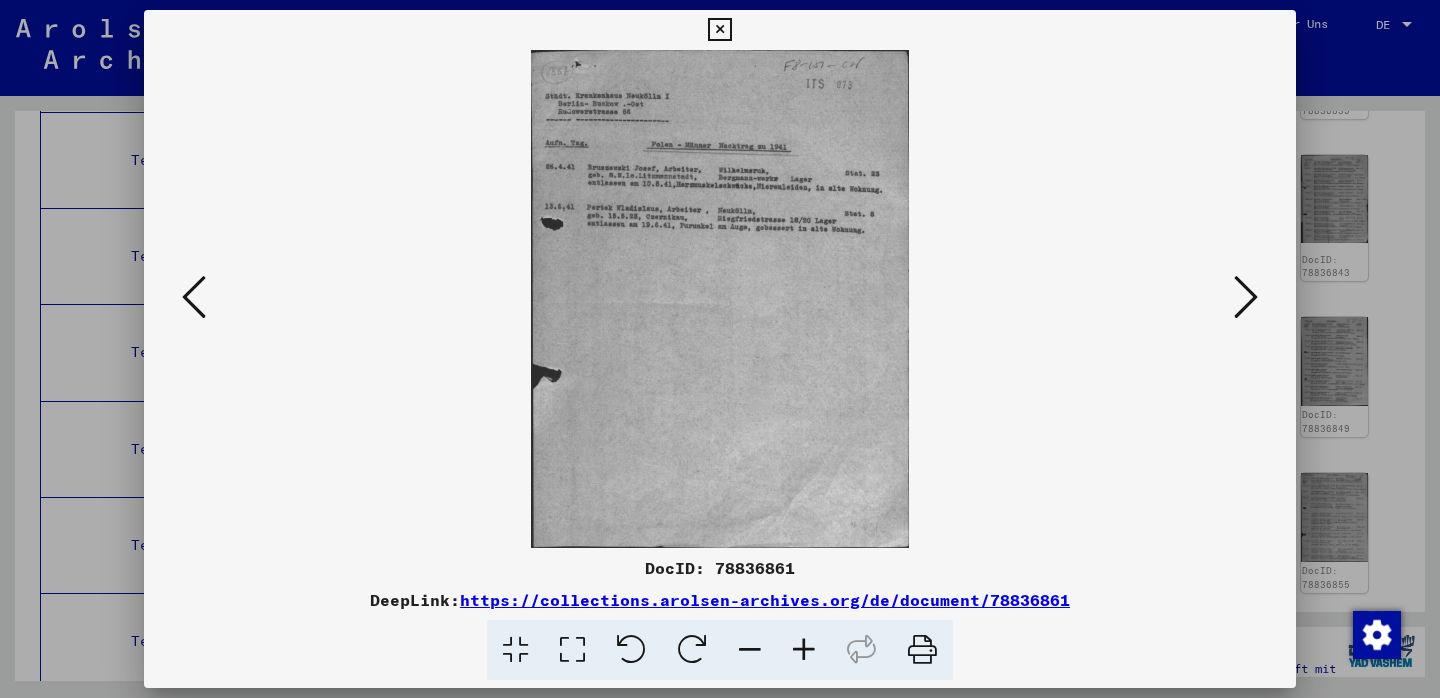 click at bounding box center [1246, 298] 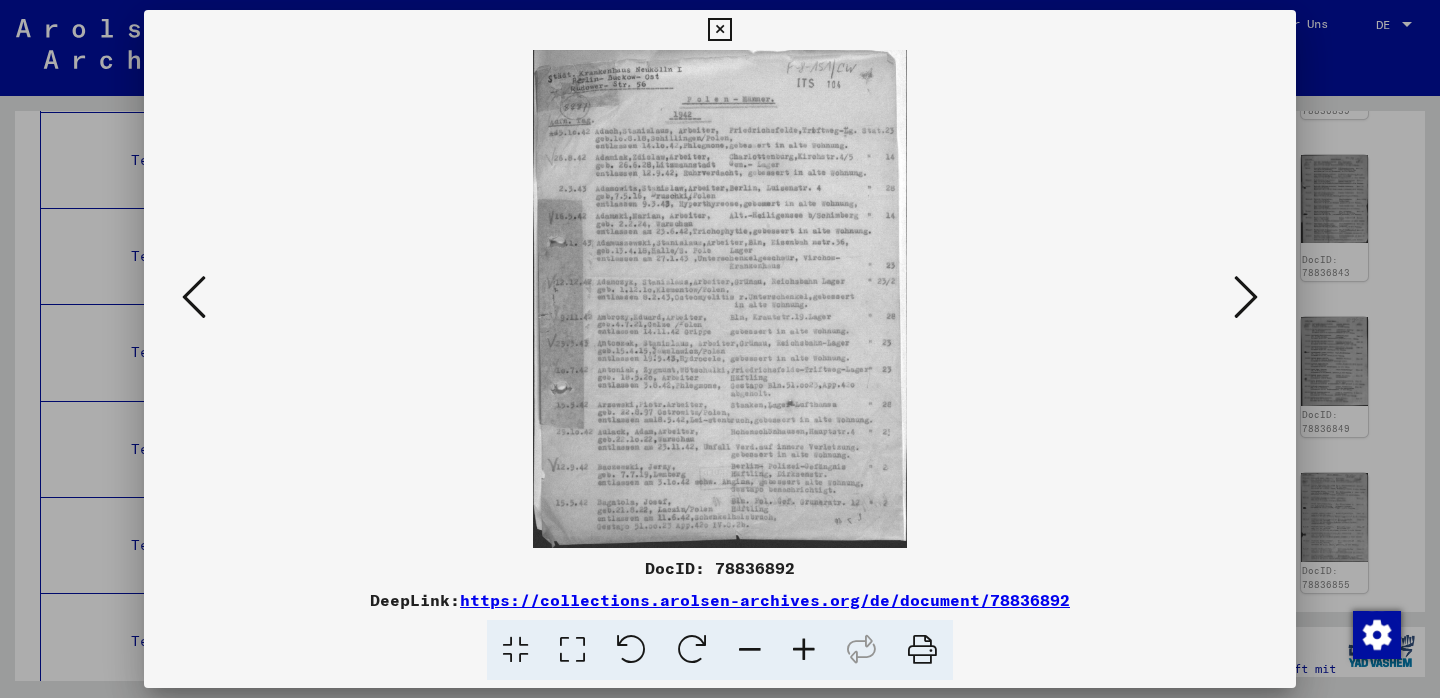 click at bounding box center [1246, 298] 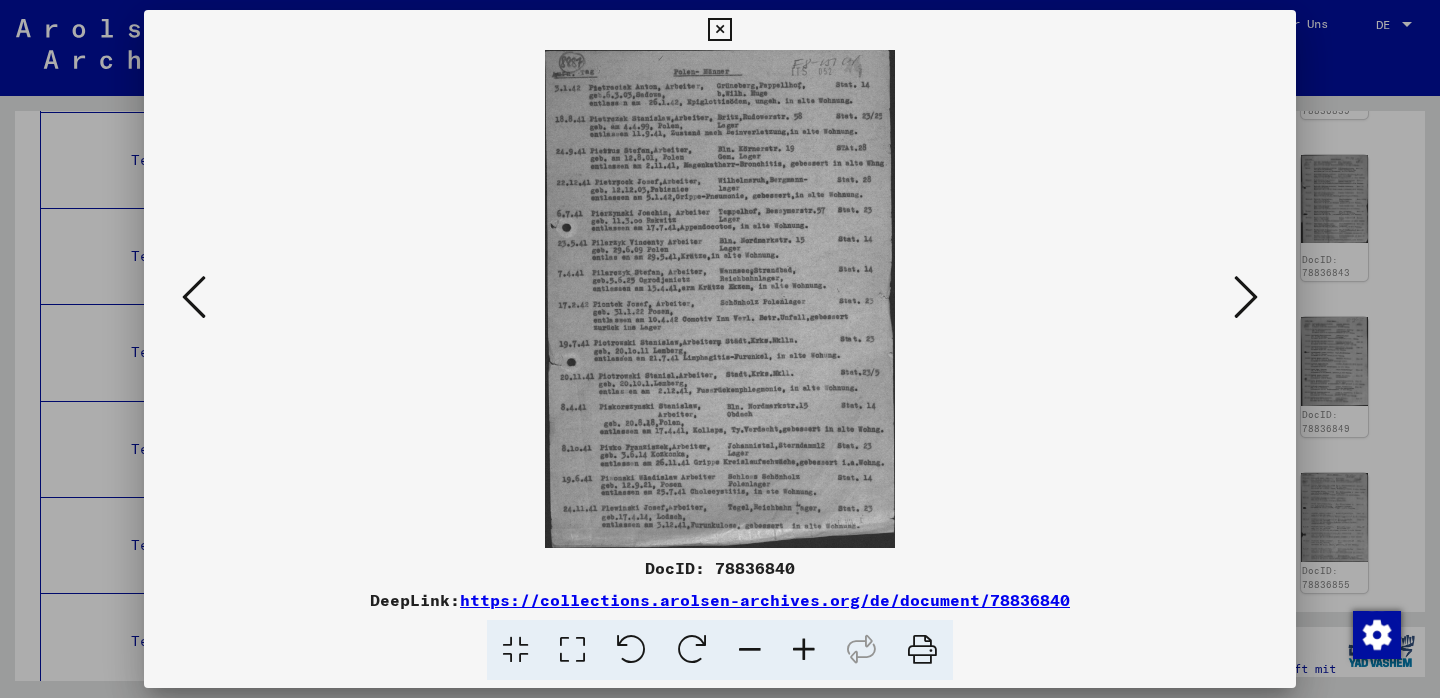 click at bounding box center (1246, 298) 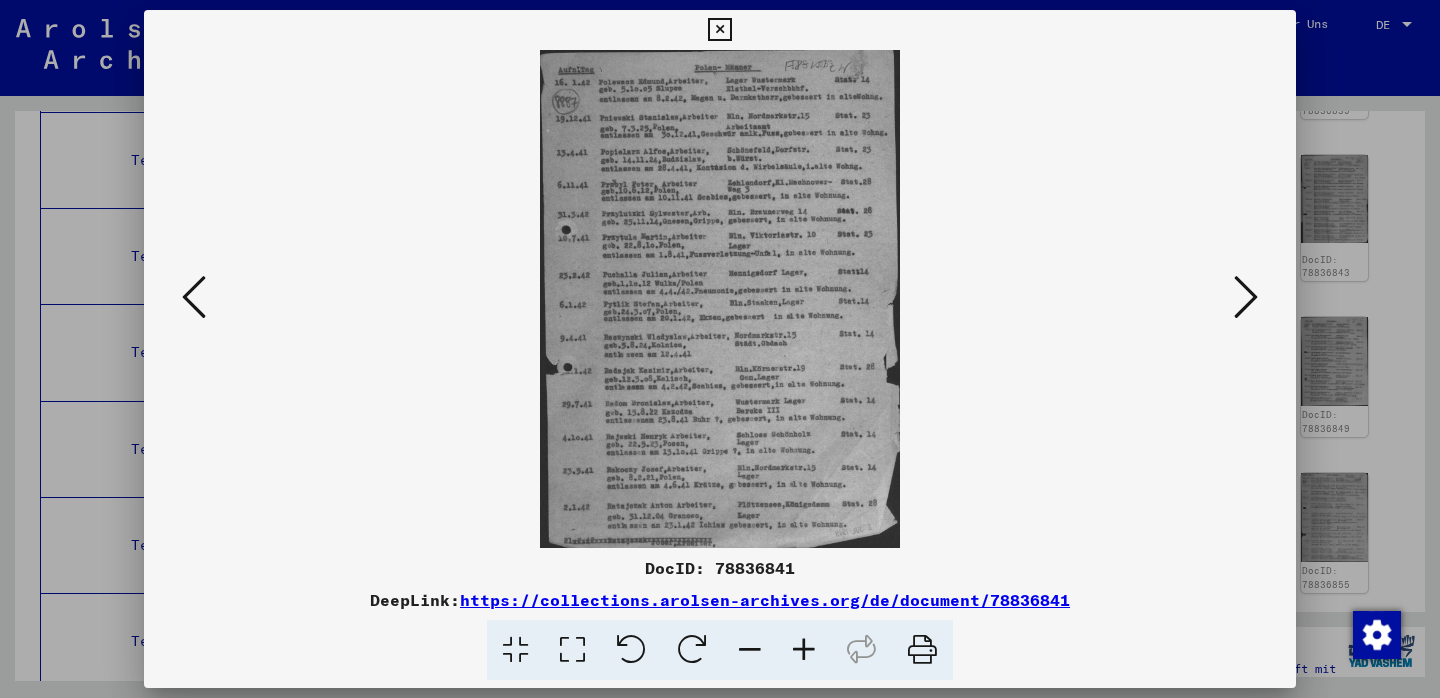 click at bounding box center [1246, 298] 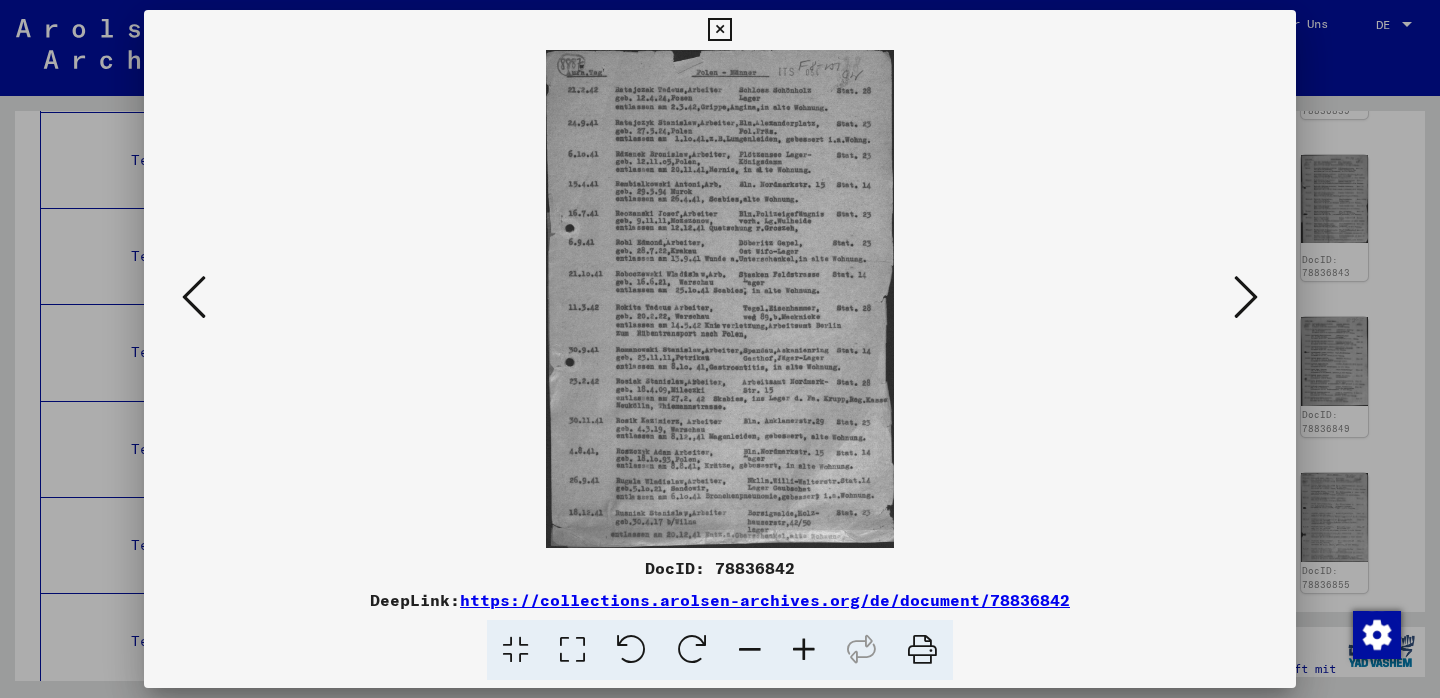 click at bounding box center [719, 30] 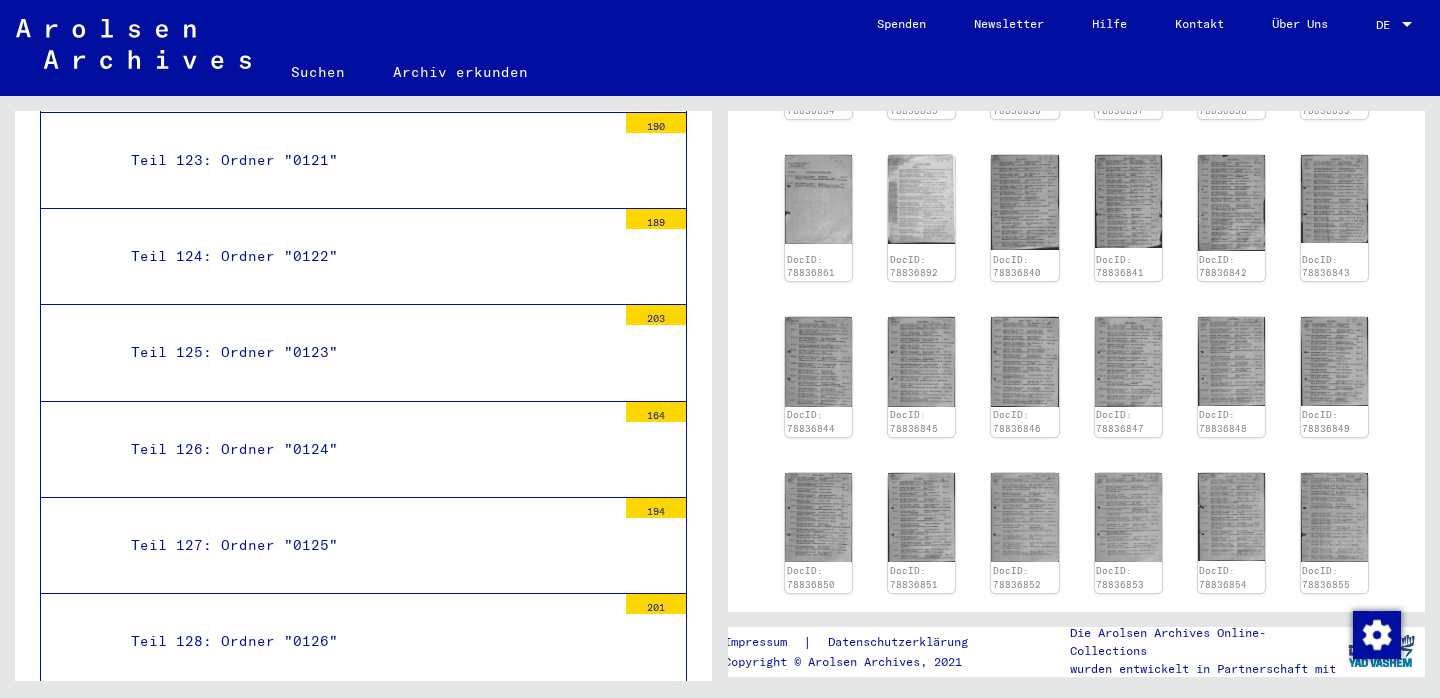 scroll, scrollTop: 731, scrollLeft: 0, axis: vertical 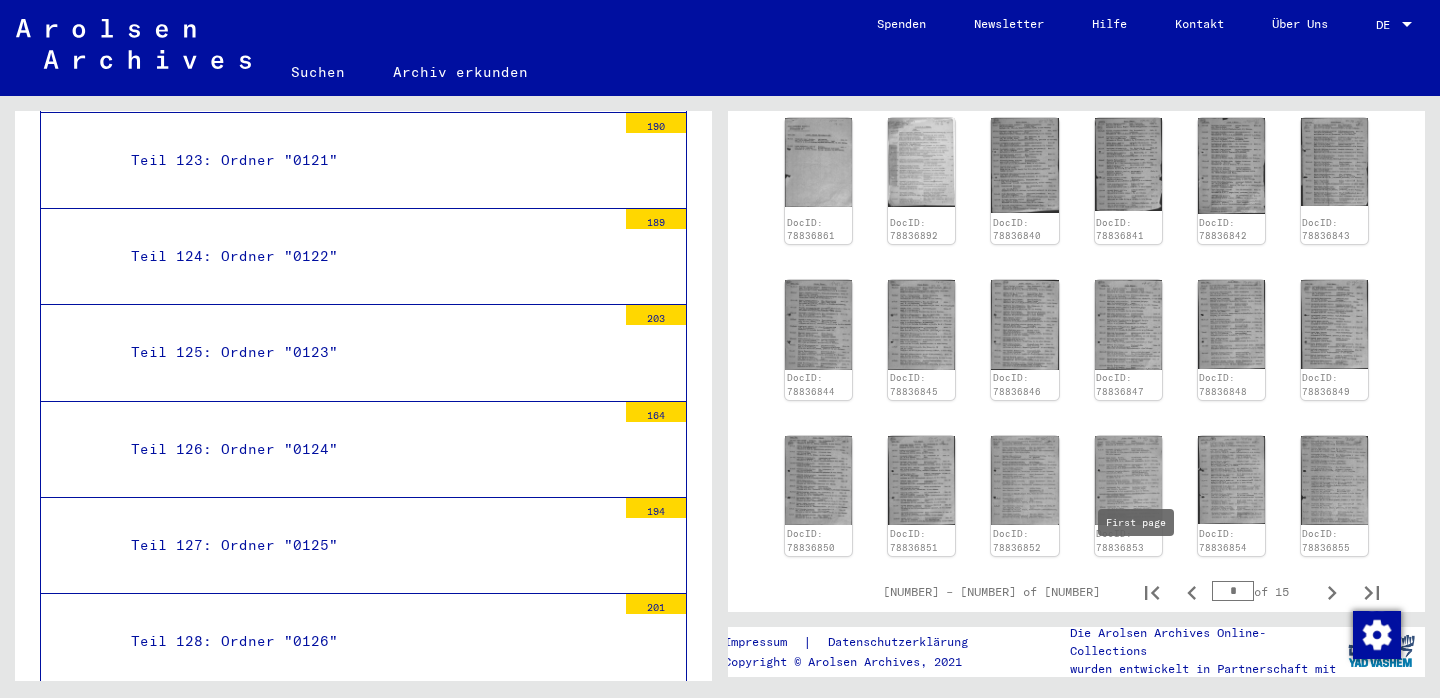 click 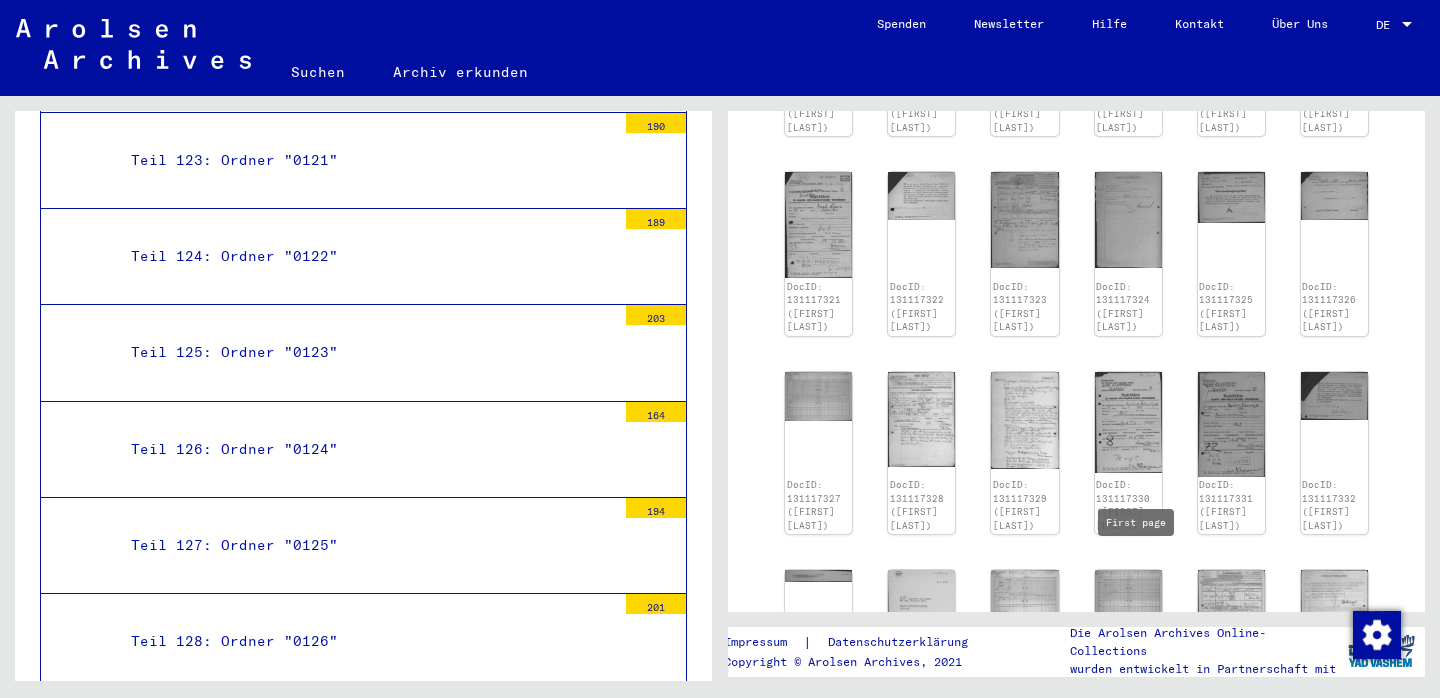 type on "*" 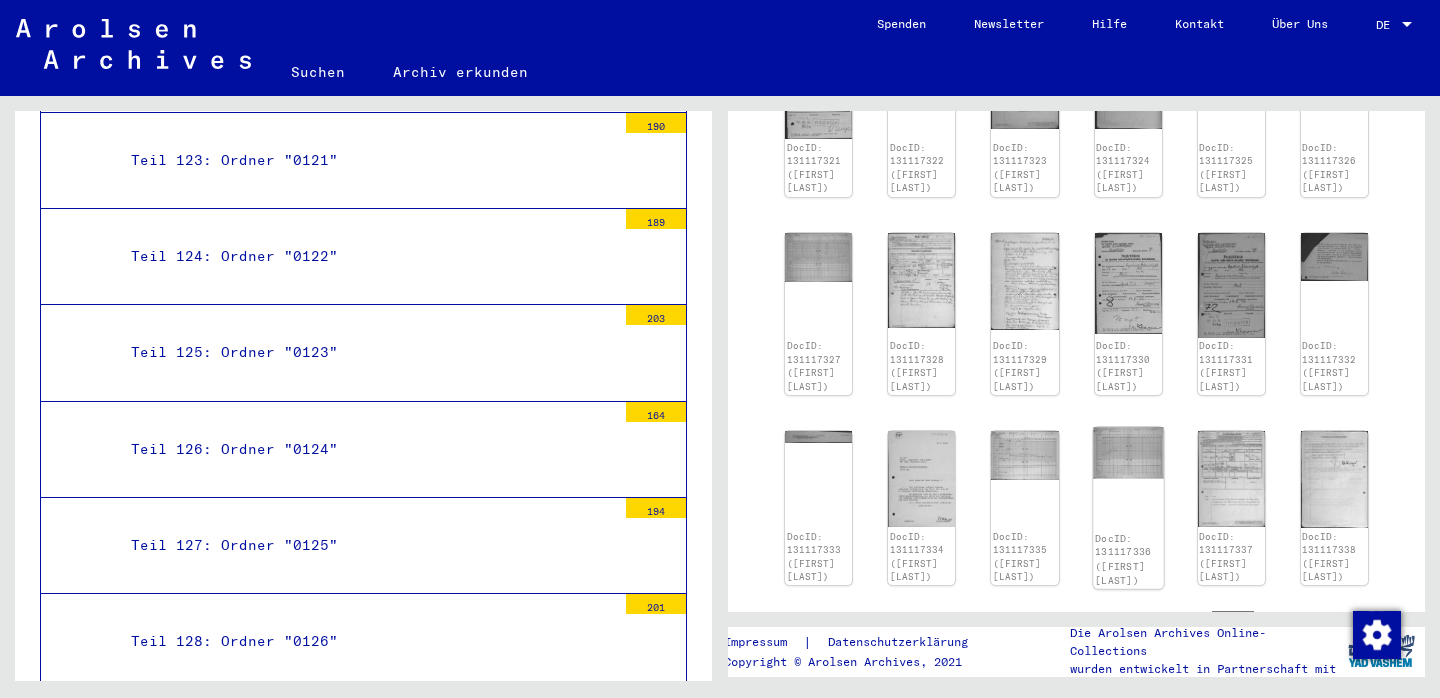 scroll, scrollTop: 1042, scrollLeft: 0, axis: vertical 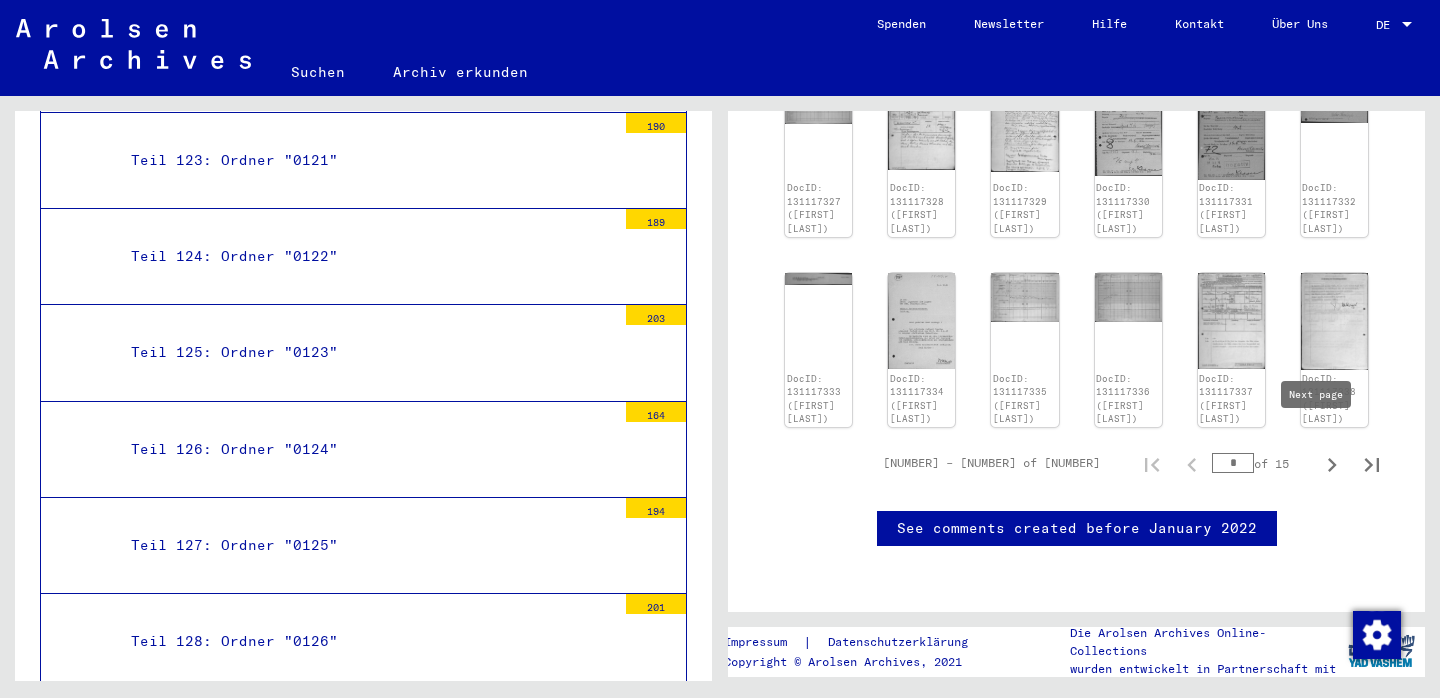 click 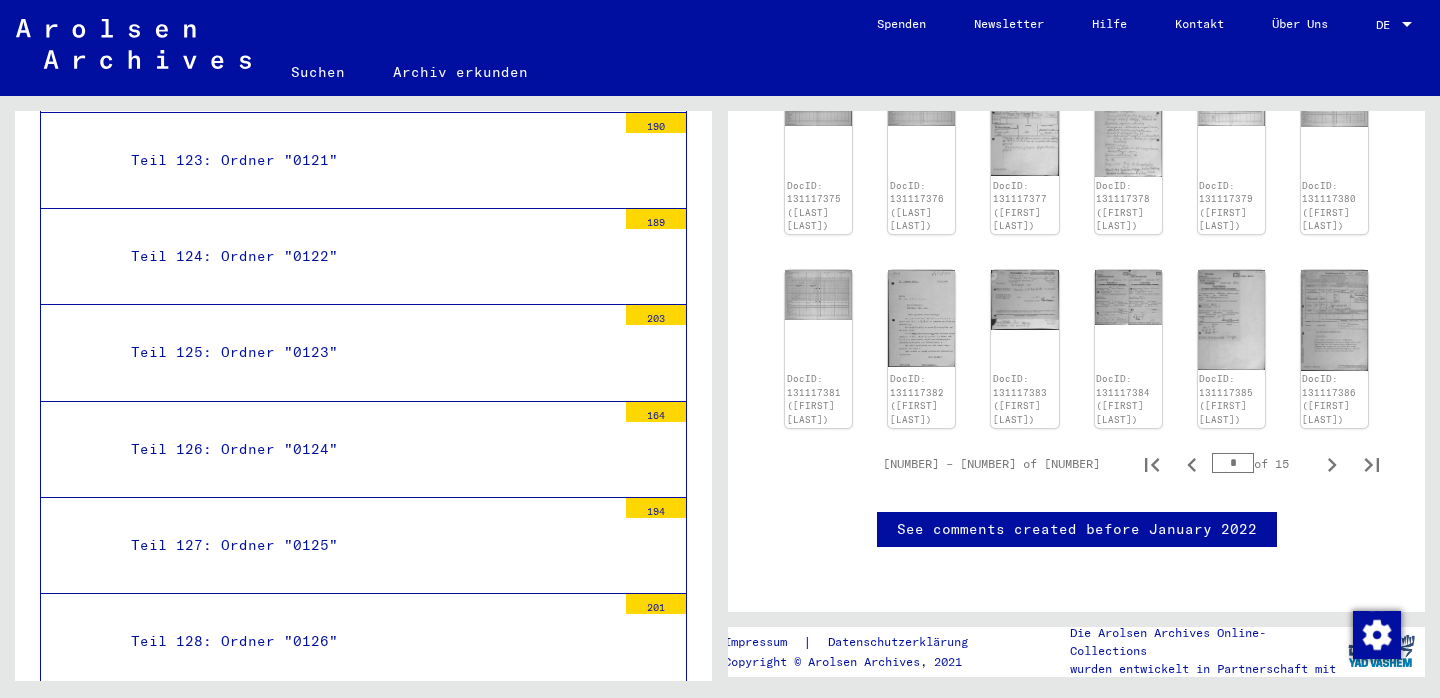 click 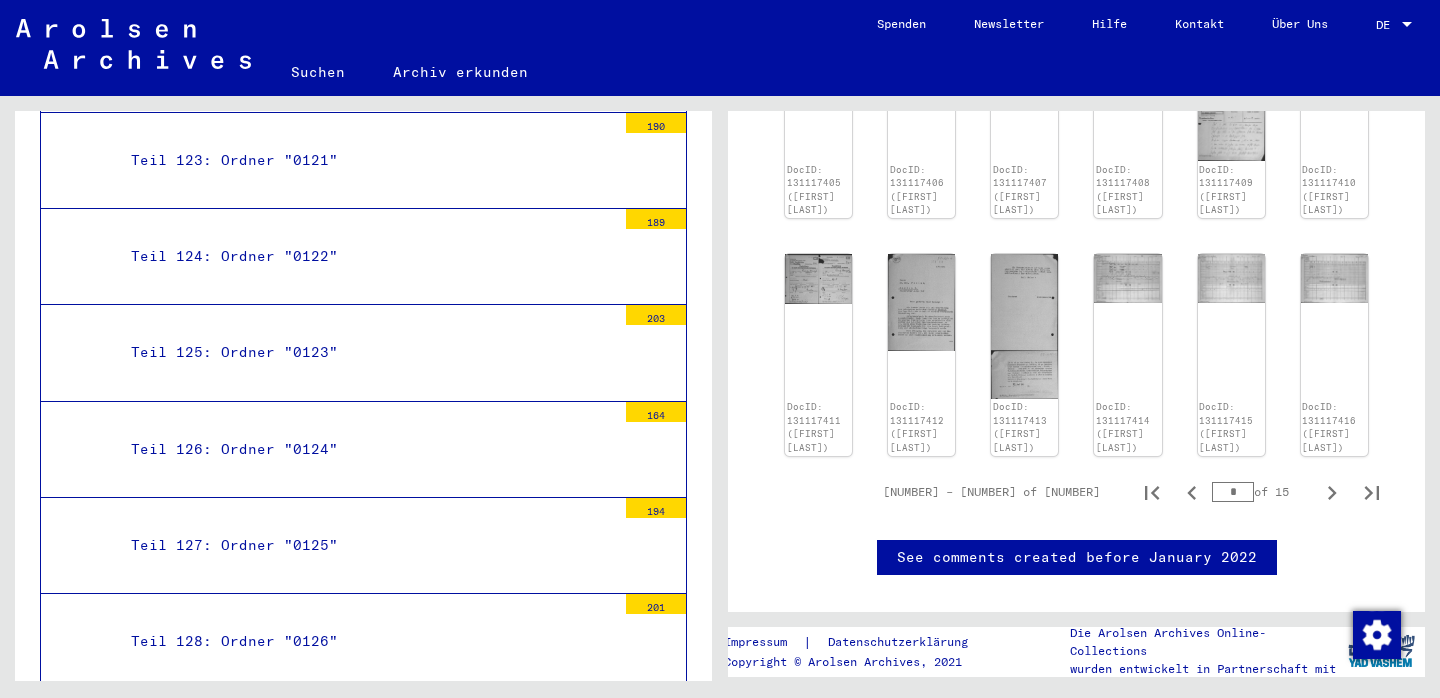 scroll, scrollTop: 1207, scrollLeft: 0, axis: vertical 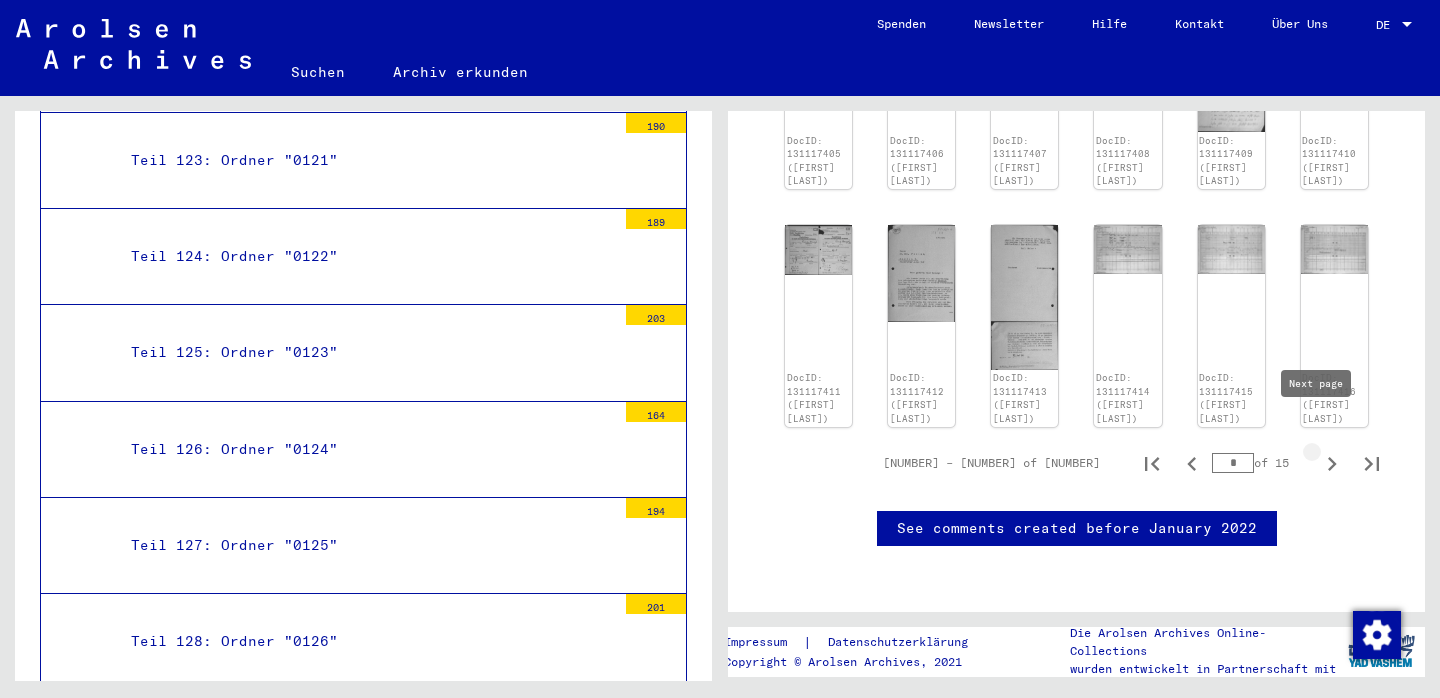 click 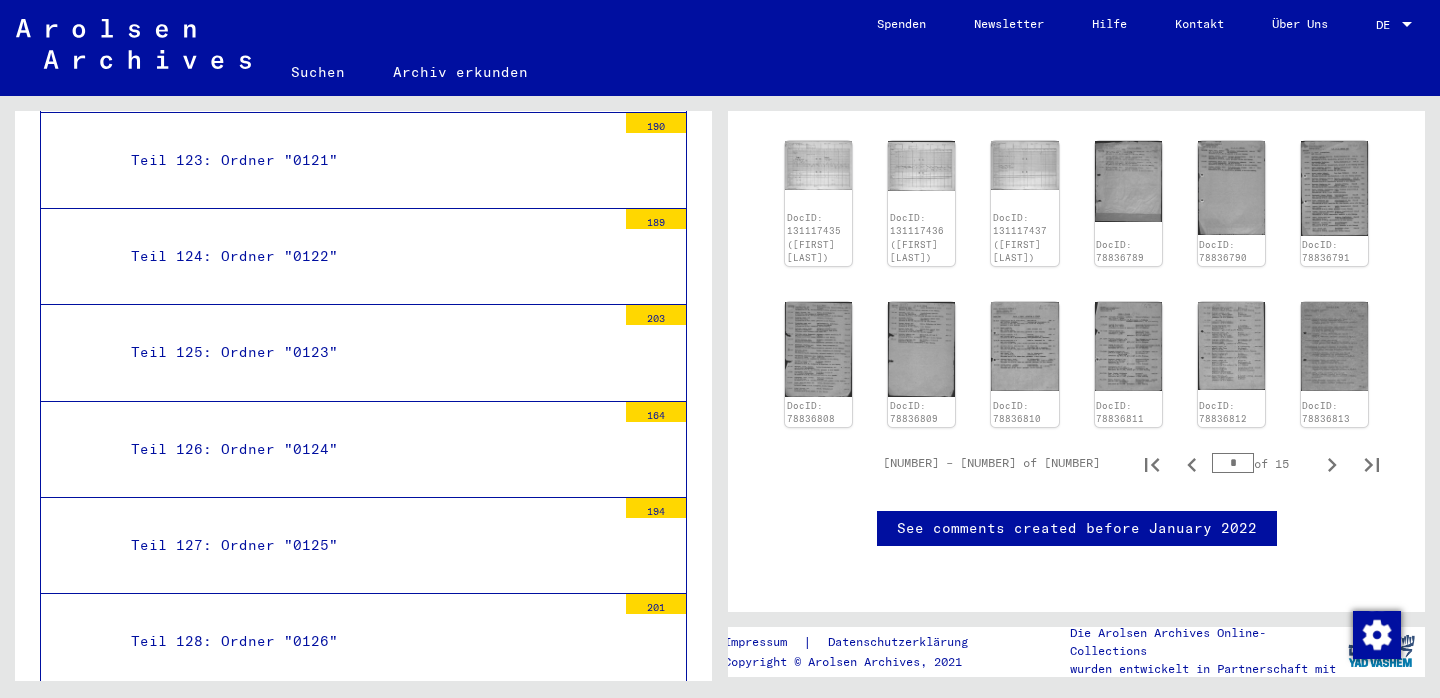 scroll, scrollTop: 1124, scrollLeft: 0, axis: vertical 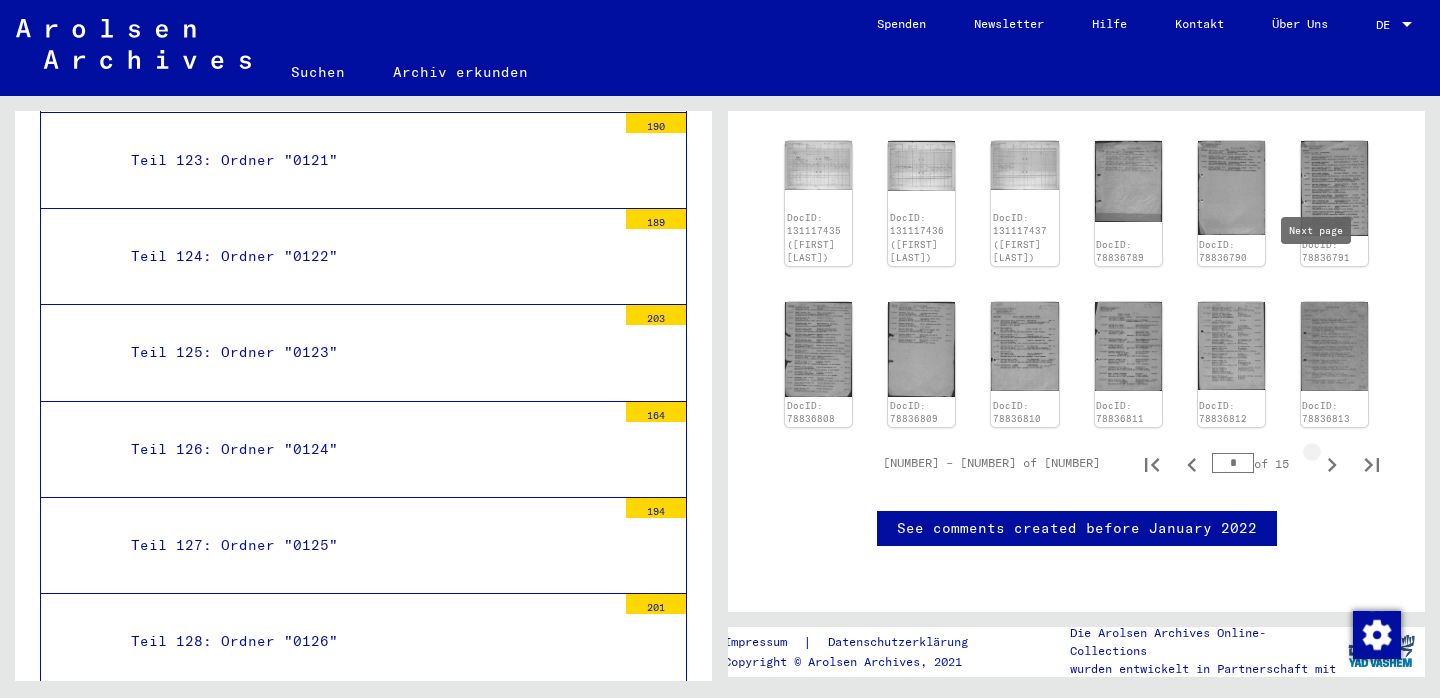 click 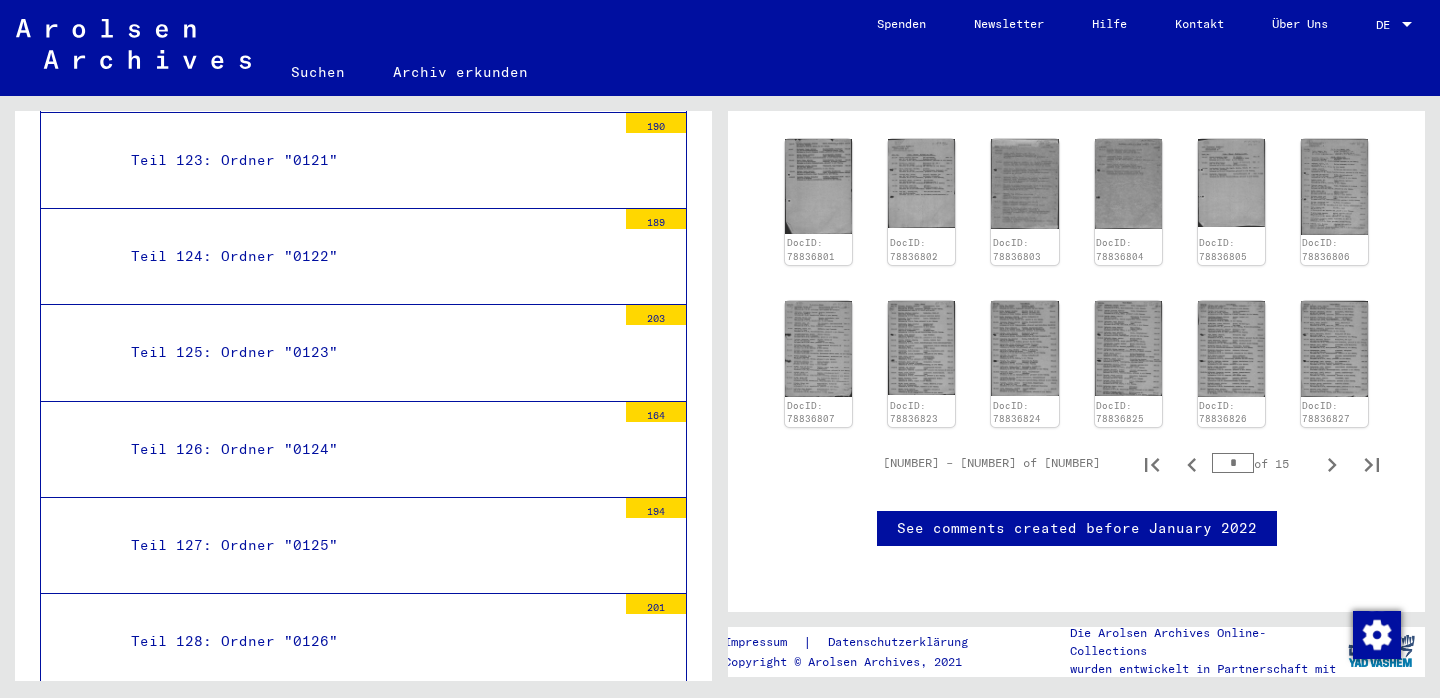 scroll, scrollTop: 1049, scrollLeft: 0, axis: vertical 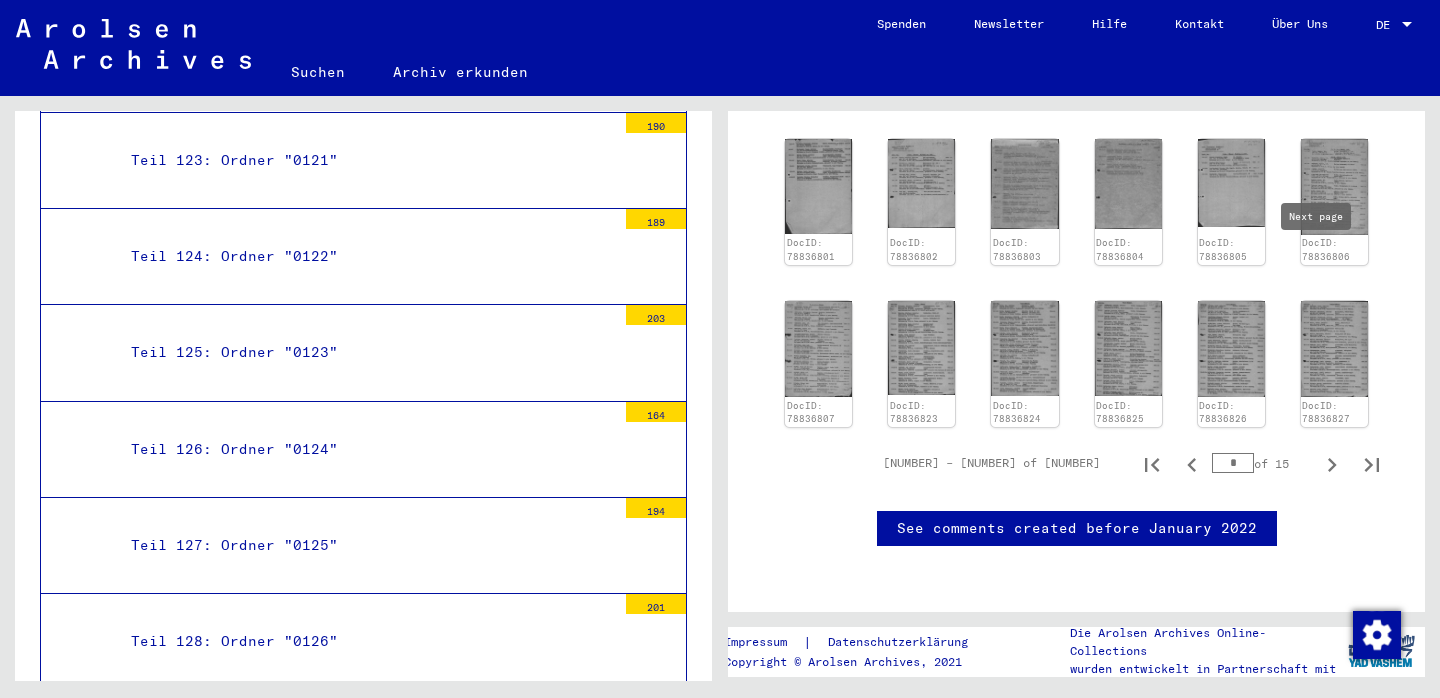 click 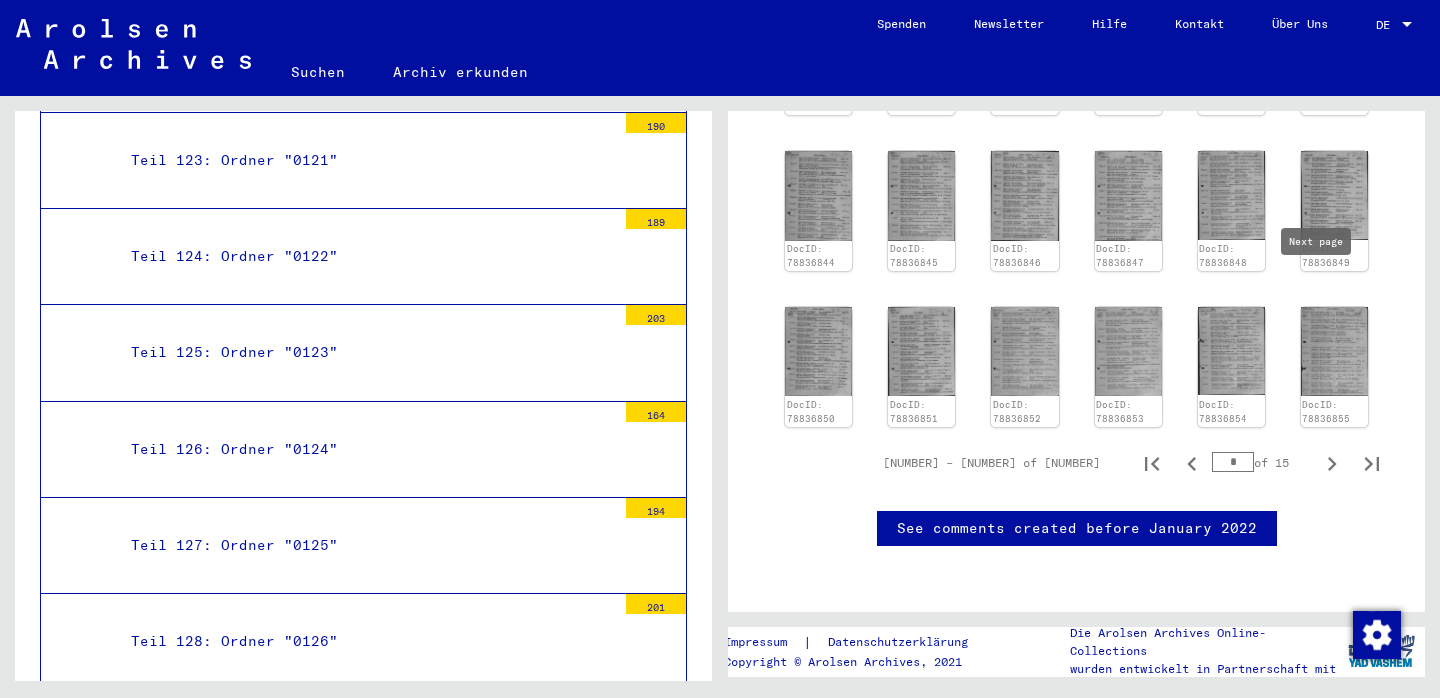 scroll, scrollTop: 1012, scrollLeft: 0, axis: vertical 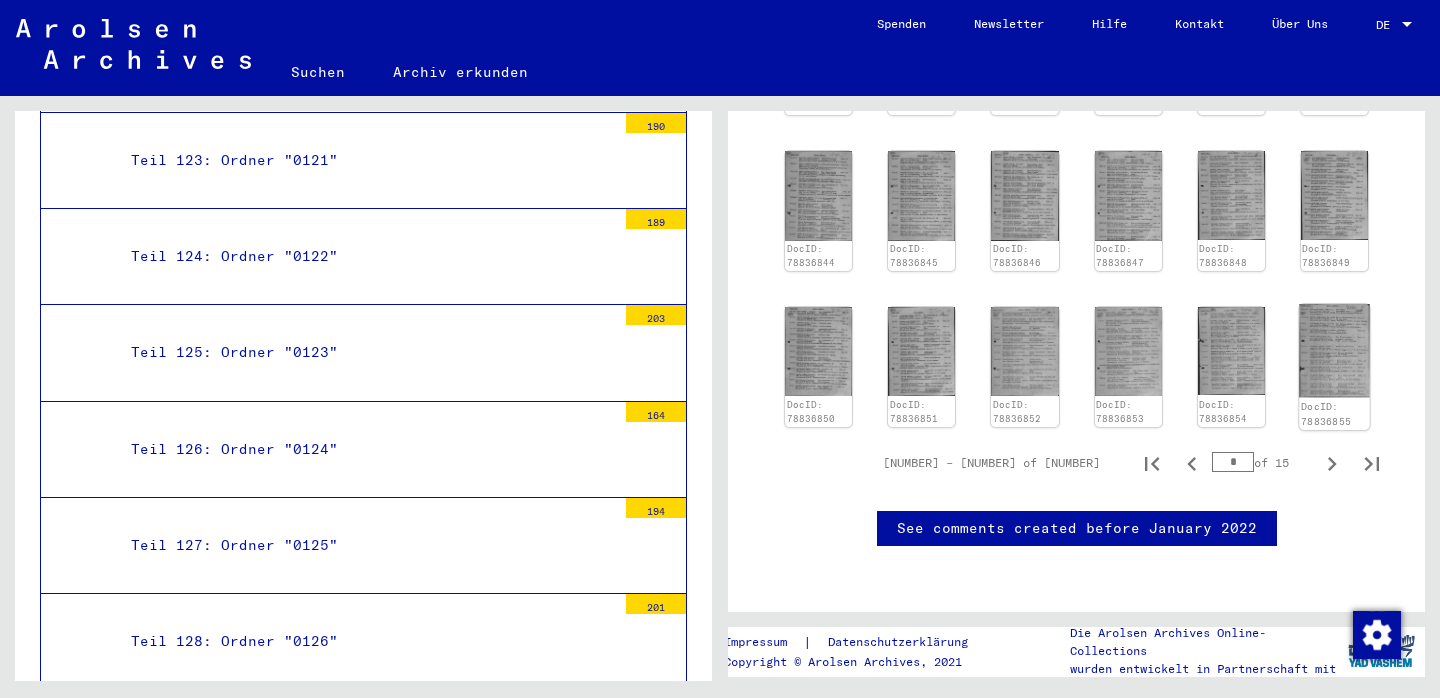 click on "DocID: 78836855" 